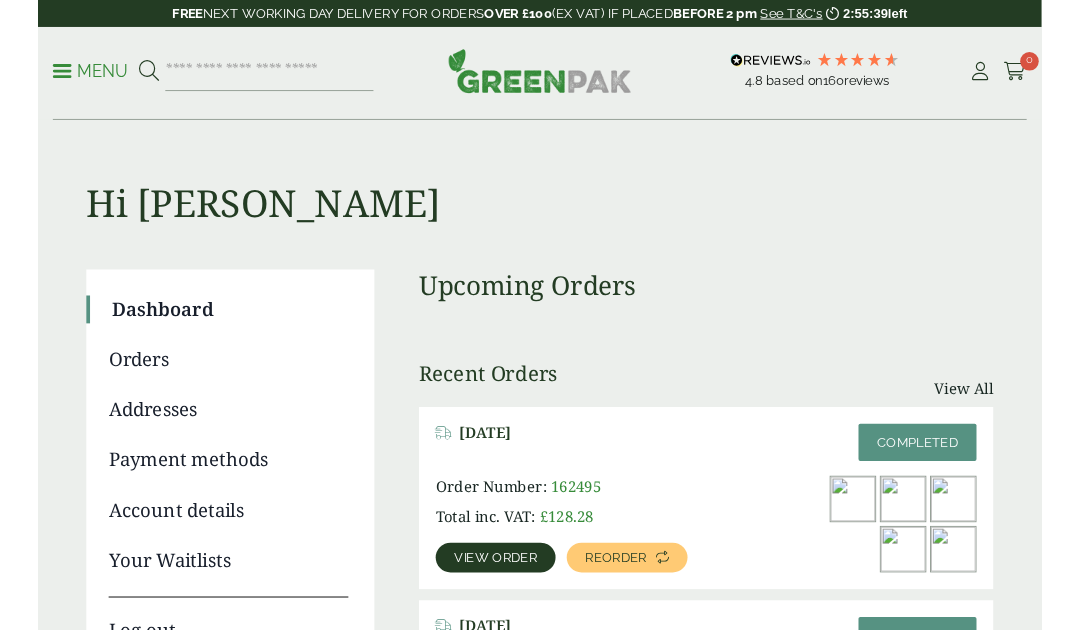 scroll, scrollTop: 0, scrollLeft: 0, axis: both 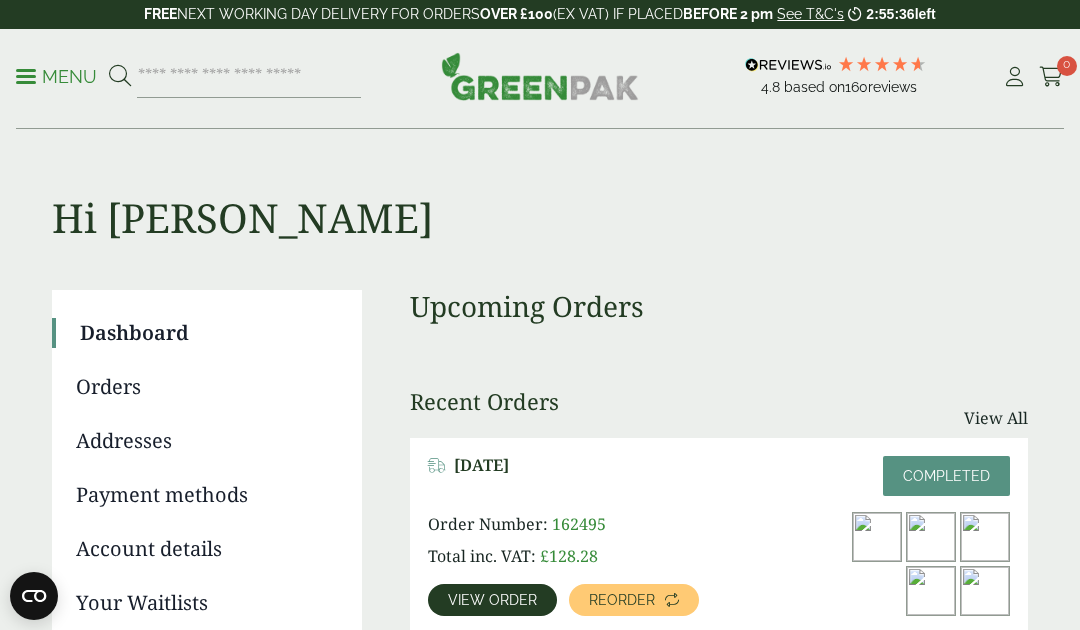 click at bounding box center (1014, 77) 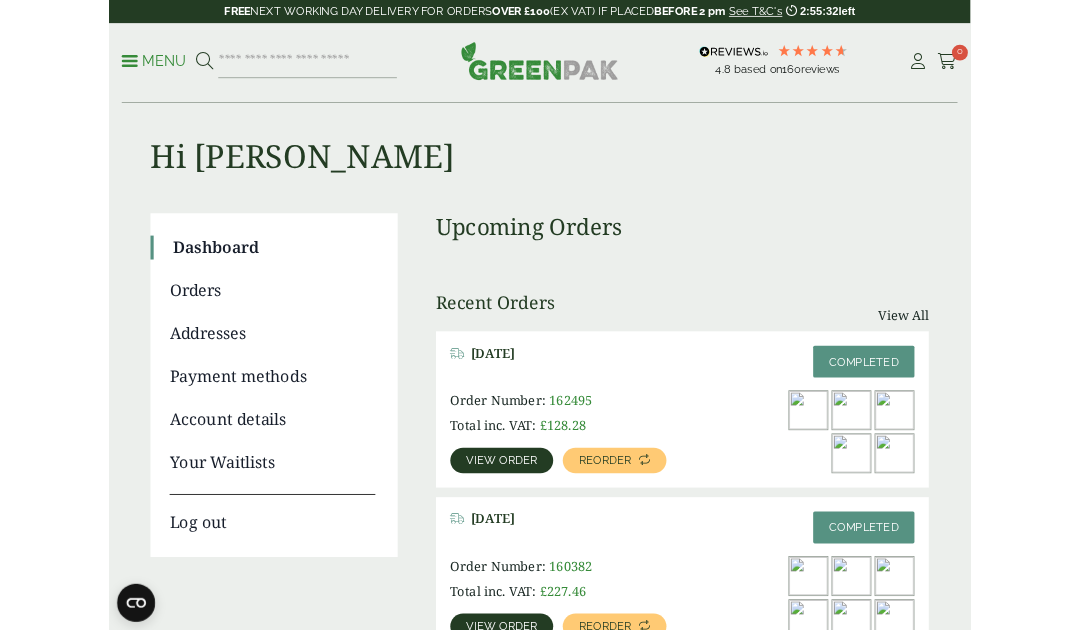 scroll, scrollTop: 0, scrollLeft: 0, axis: both 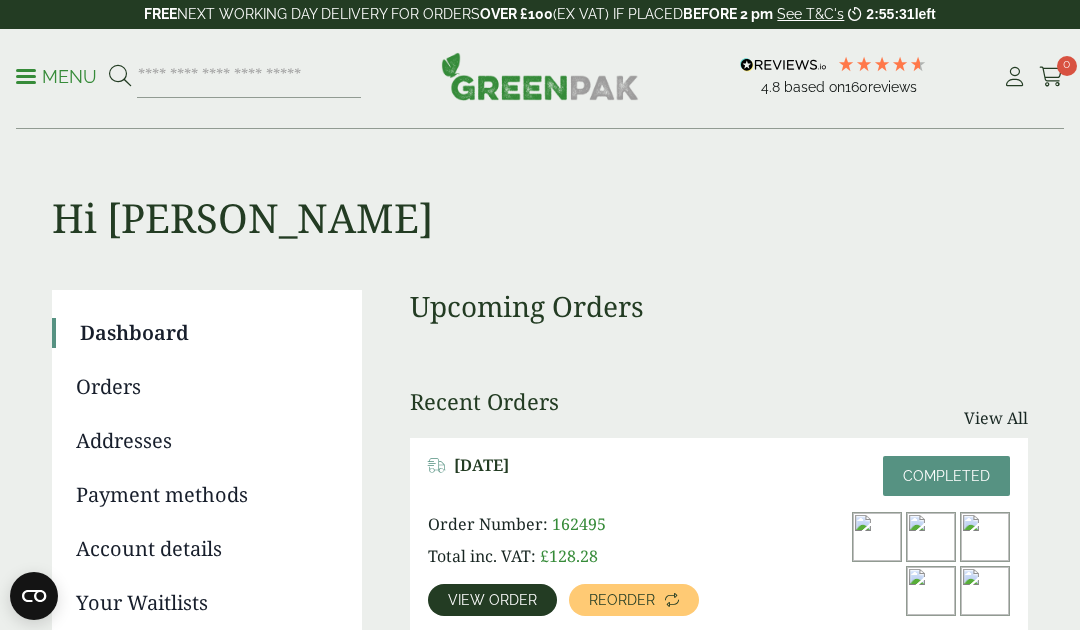 click on "Menu" at bounding box center [56, 75] 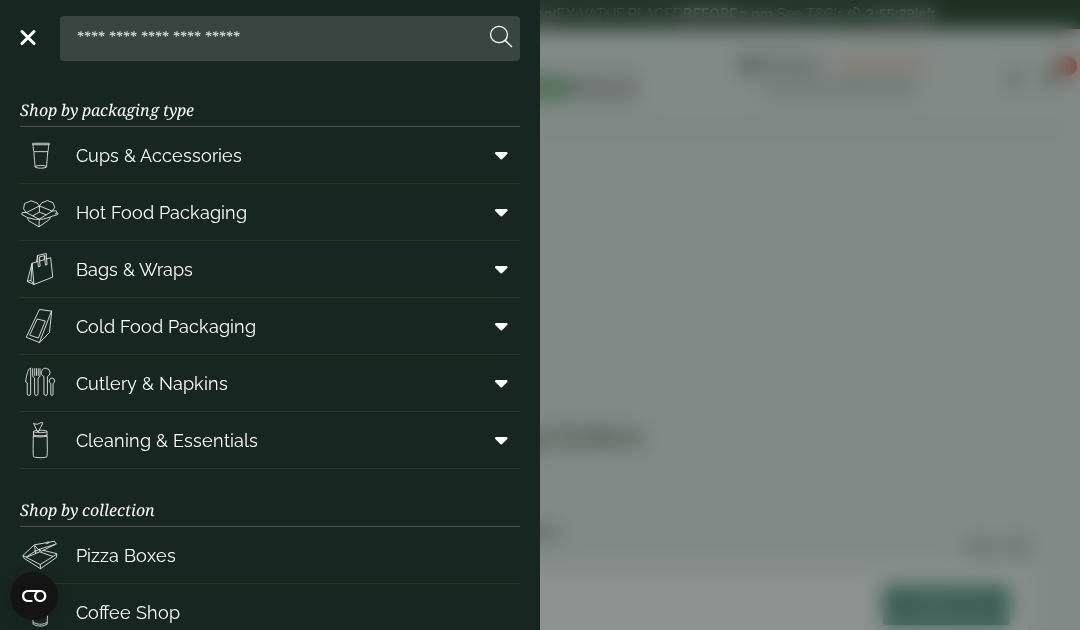 click on "Hot Food Packaging" at bounding box center [270, 212] 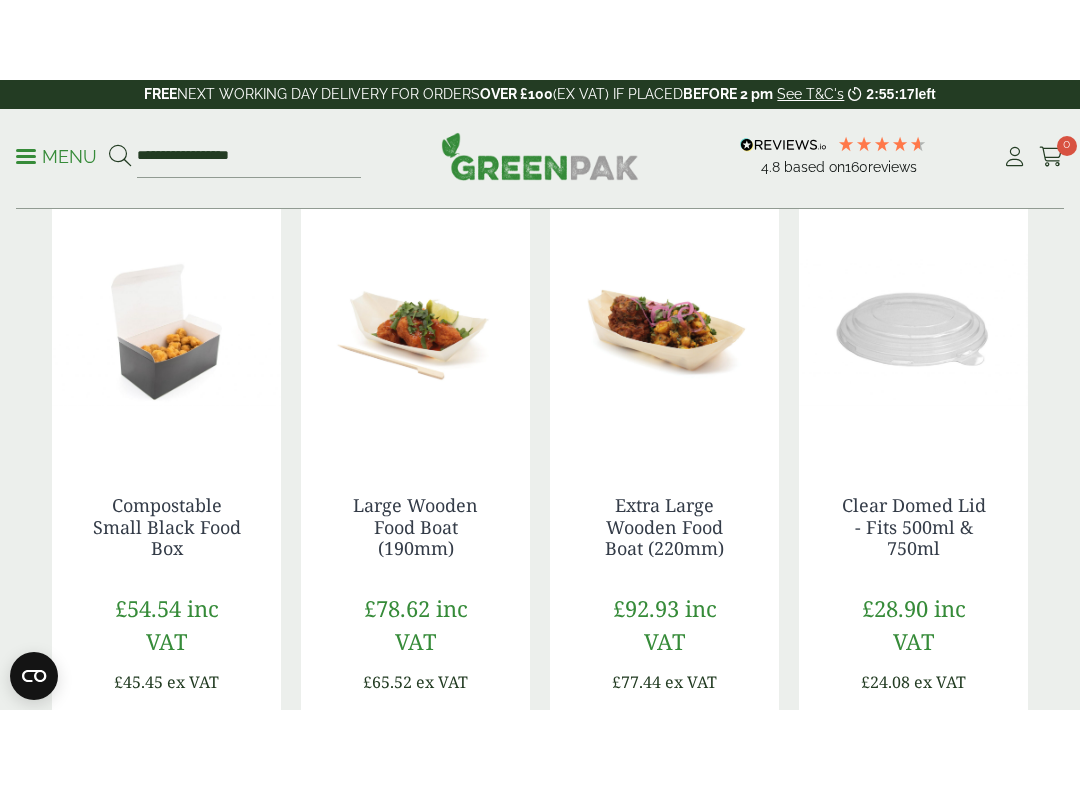 scroll, scrollTop: 1299, scrollLeft: 0, axis: vertical 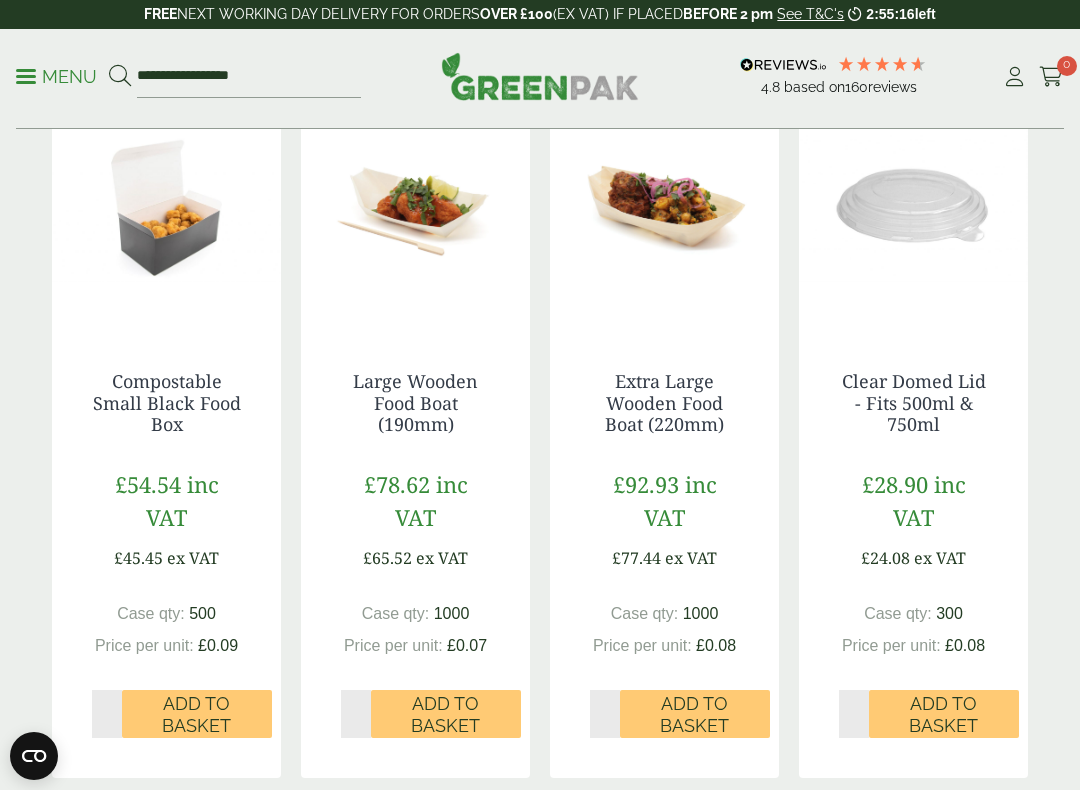 click on "Add to Basket" at bounding box center [944, 714] 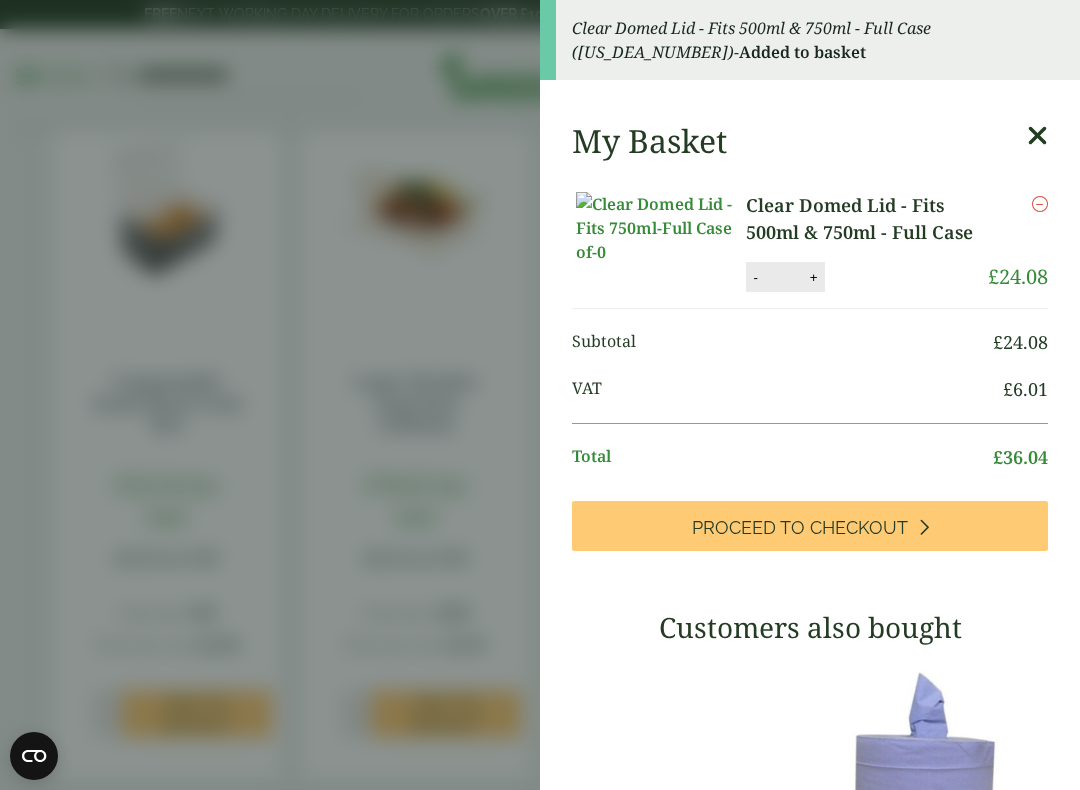 click at bounding box center (1037, 136) 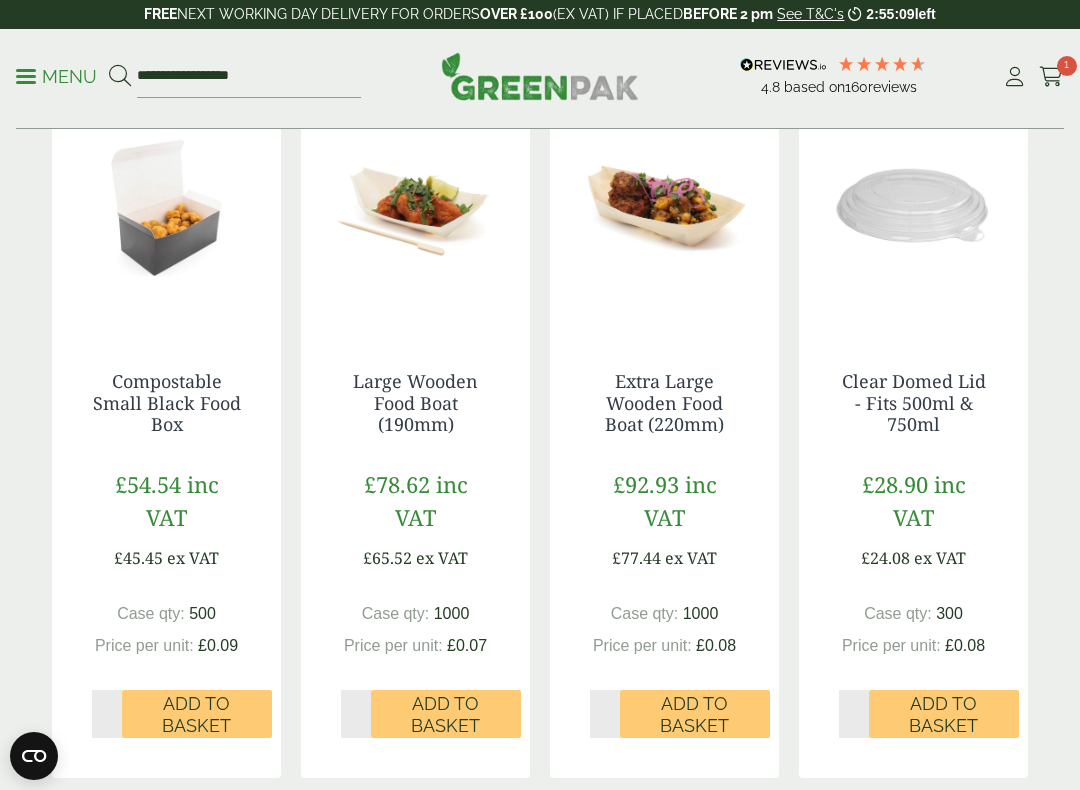 click on "Menu" at bounding box center [56, 77] 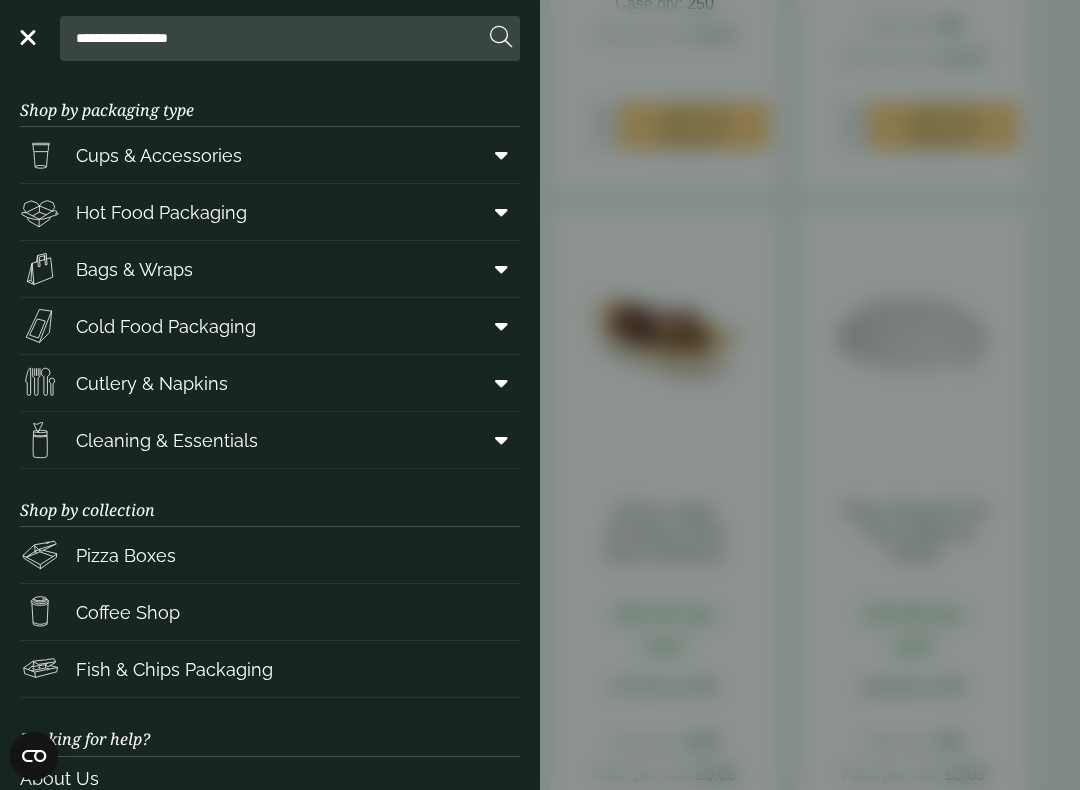 click on "**********" at bounding box center [540, 395] 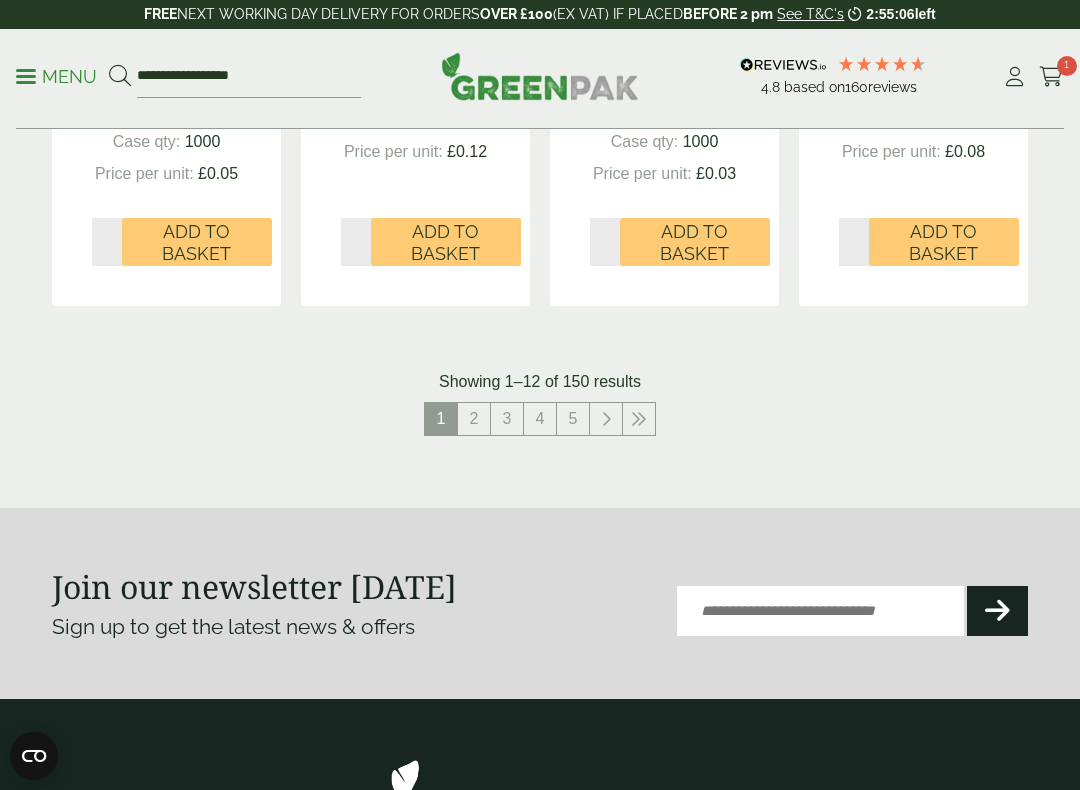 scroll, scrollTop: 2492, scrollLeft: 0, axis: vertical 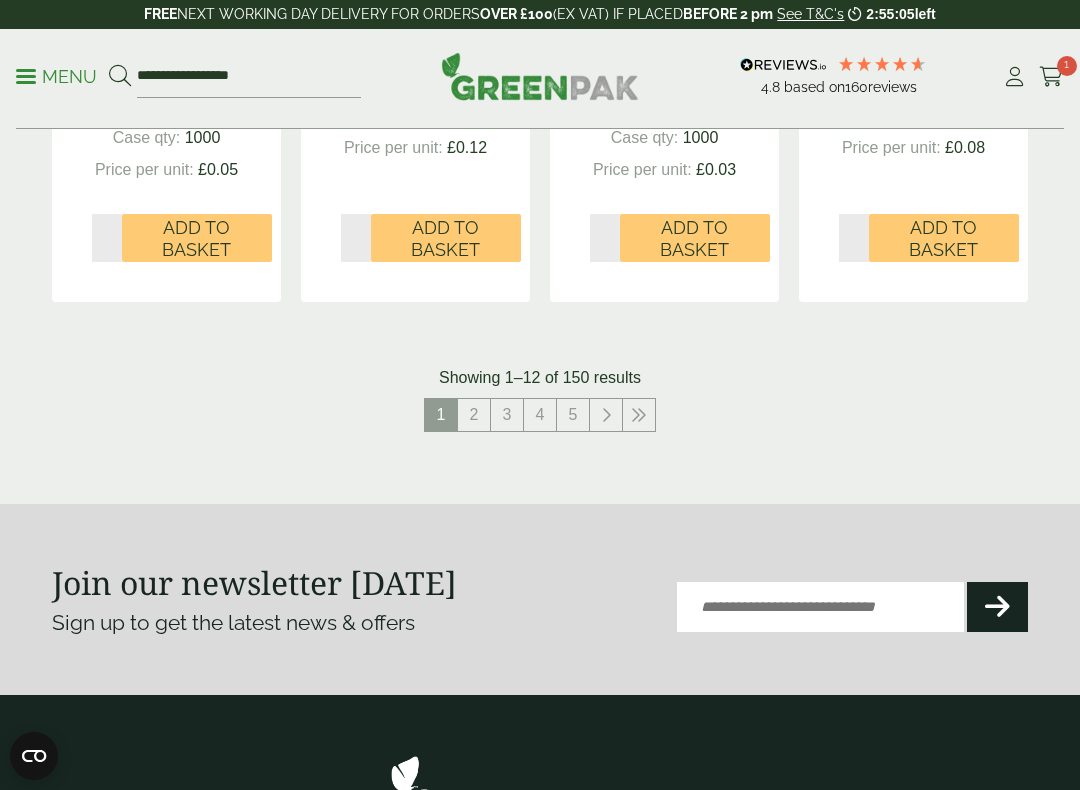 click on "2" at bounding box center [474, 415] 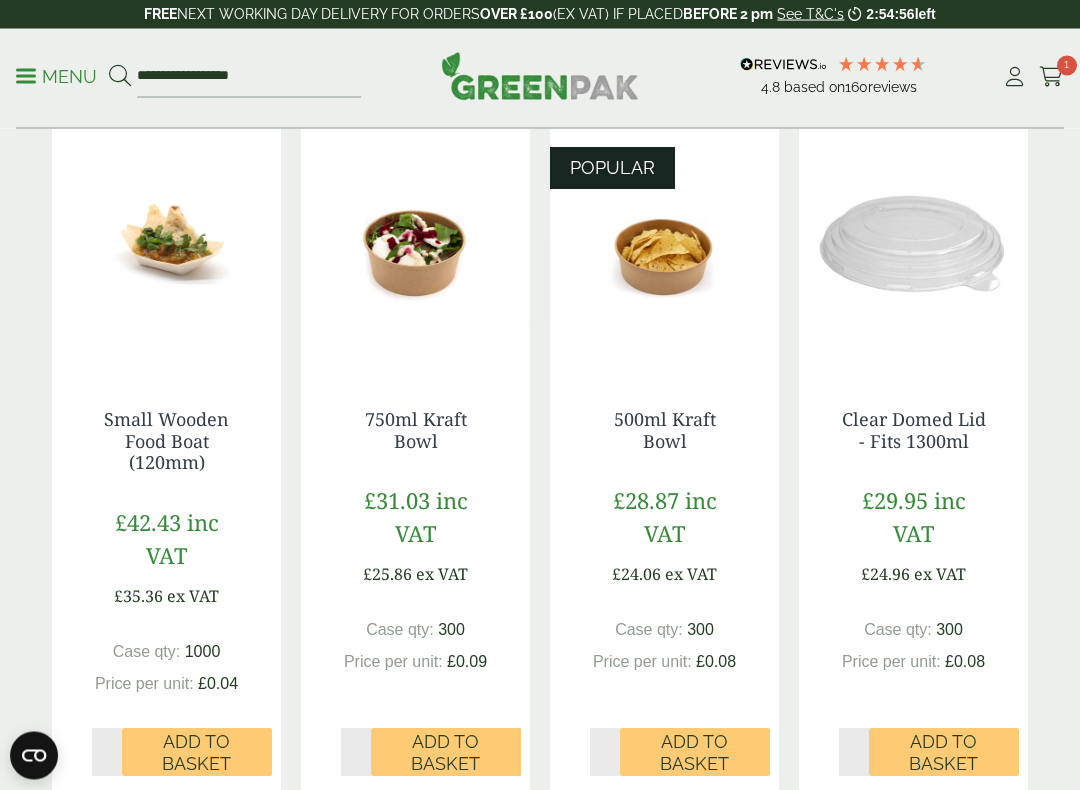 scroll, scrollTop: 544, scrollLeft: 0, axis: vertical 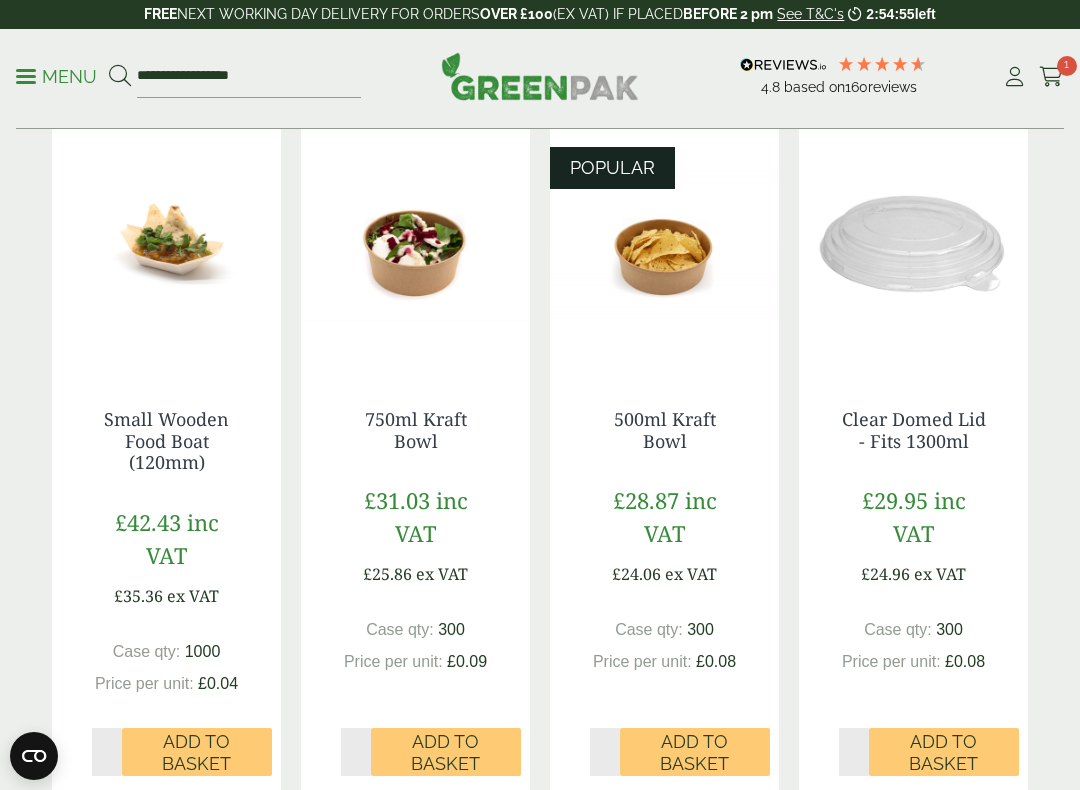 click on "*" at bounding box center (605, 752) 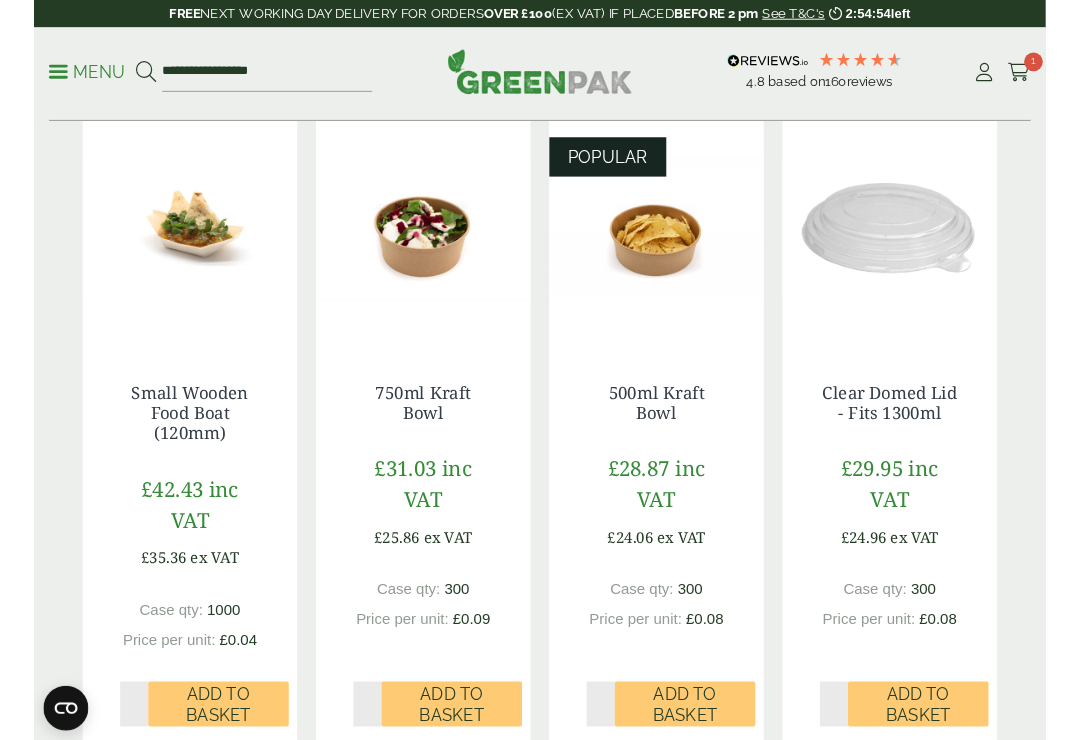scroll, scrollTop: 738, scrollLeft: 0, axis: vertical 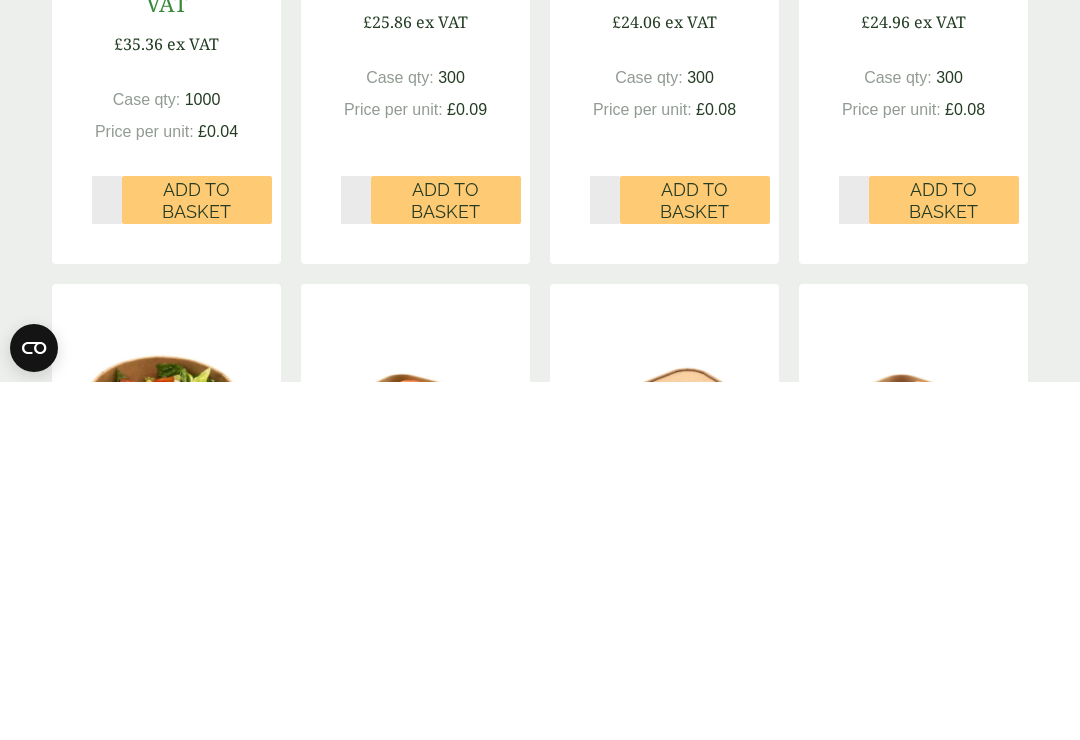 type on "*" 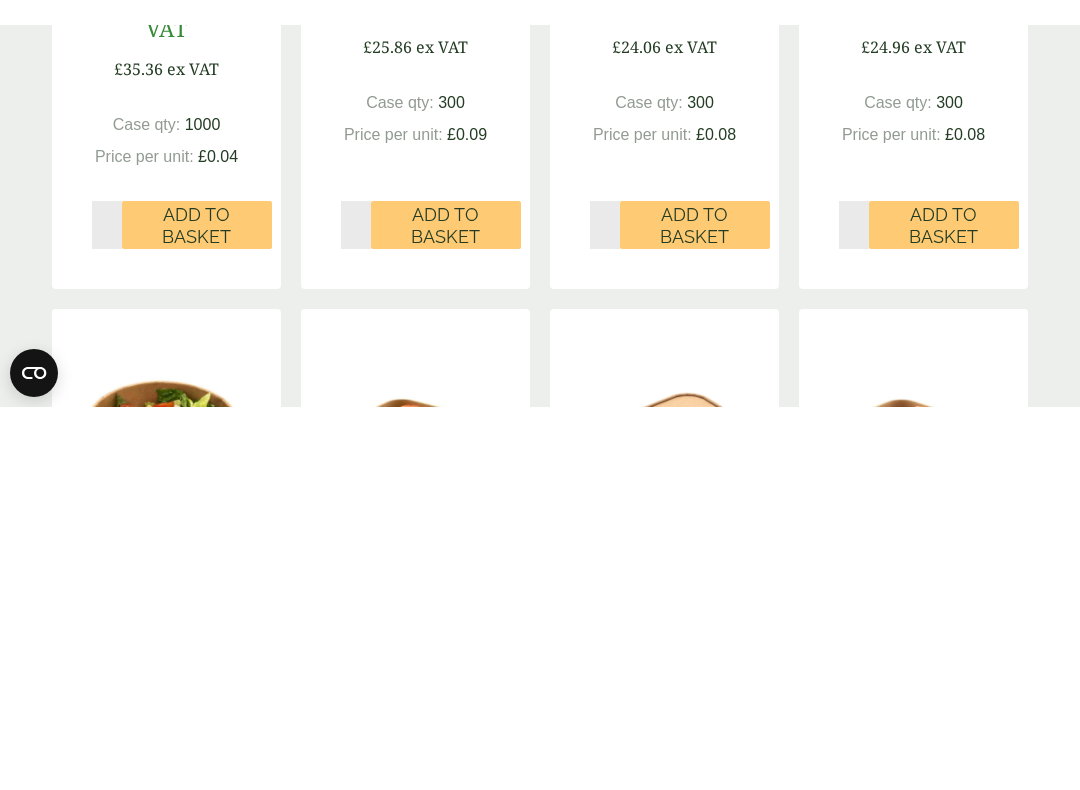scroll, scrollTop: 1096, scrollLeft: 0, axis: vertical 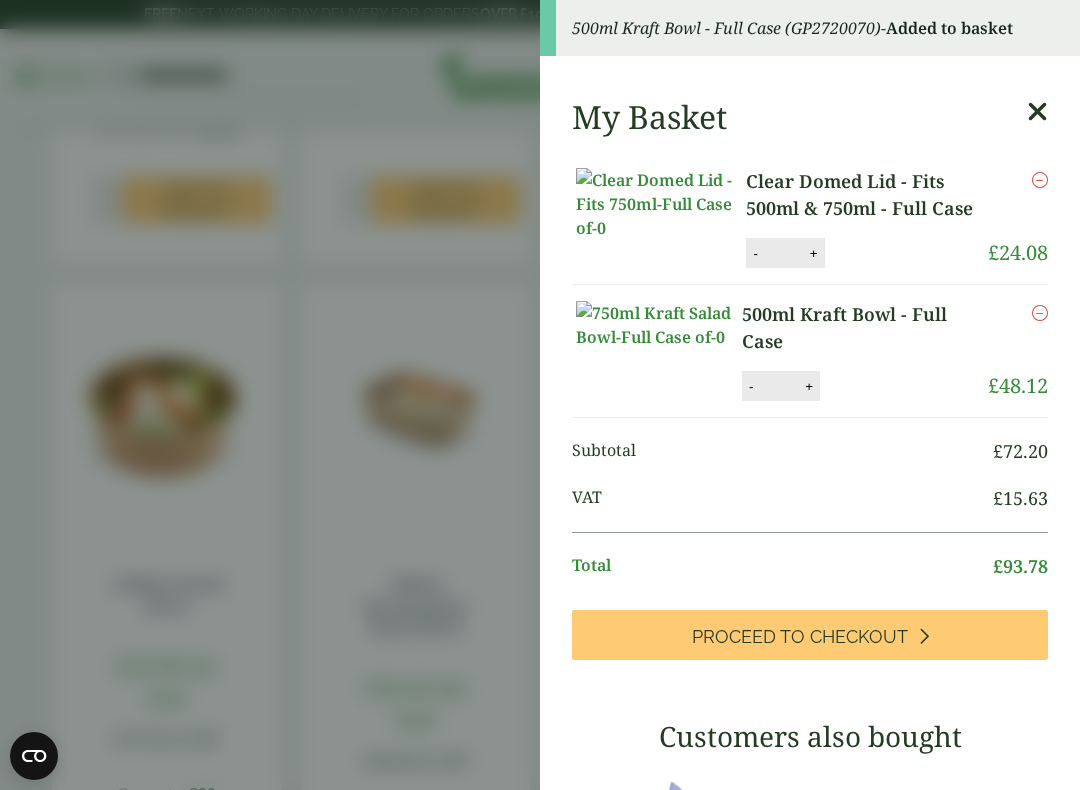 click on "500ml Kraft Bowl - Full Case (GP2720070)  -  Added to basket
My Basket
Clear Domed Lid - Fits 500ml & 750ml - Full Case
Clear Domed Lid - Fits 500ml & 750ml - Full Case quantity
- * +
Update
Remove
£ 24.08" at bounding box center [540, 395] 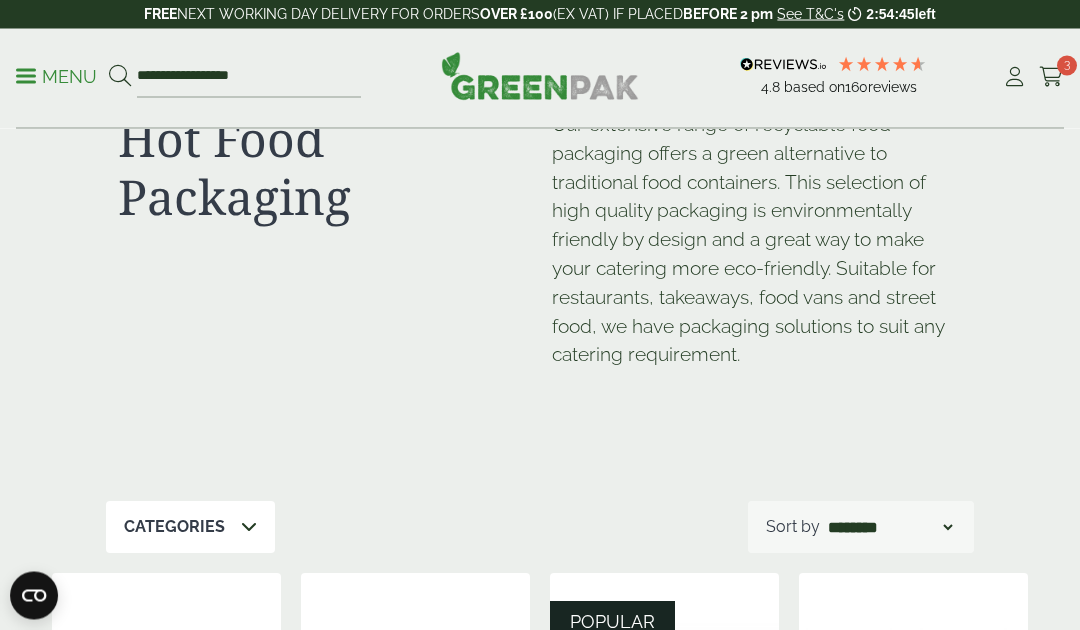 scroll, scrollTop: 0, scrollLeft: 0, axis: both 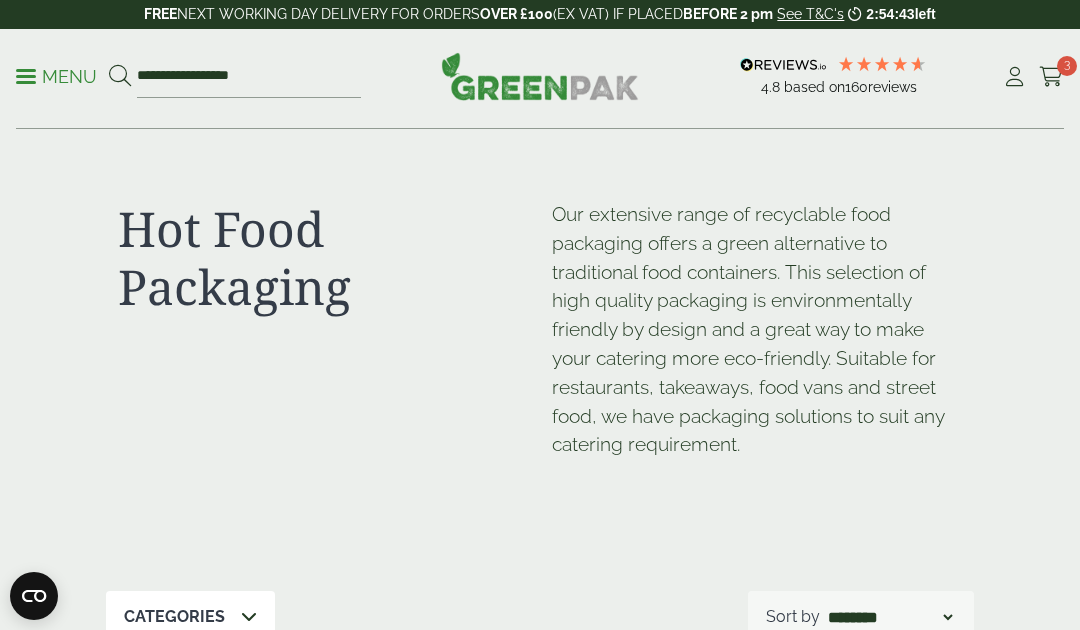 click on "Menu" at bounding box center [56, 75] 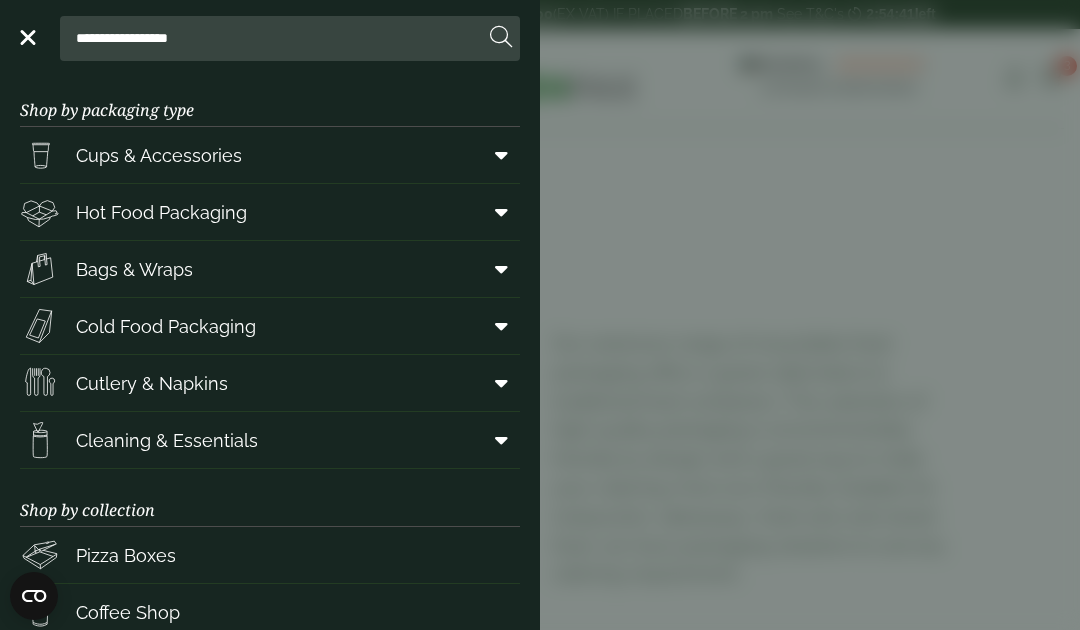 click on "Bags & Wraps" at bounding box center [270, 269] 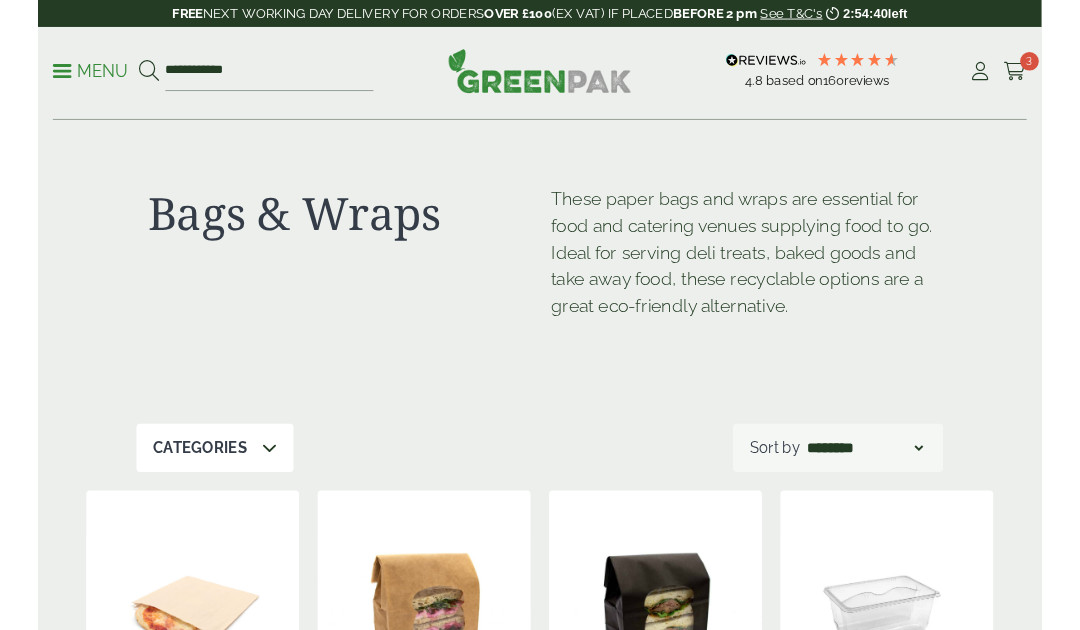 scroll, scrollTop: 0, scrollLeft: 0, axis: both 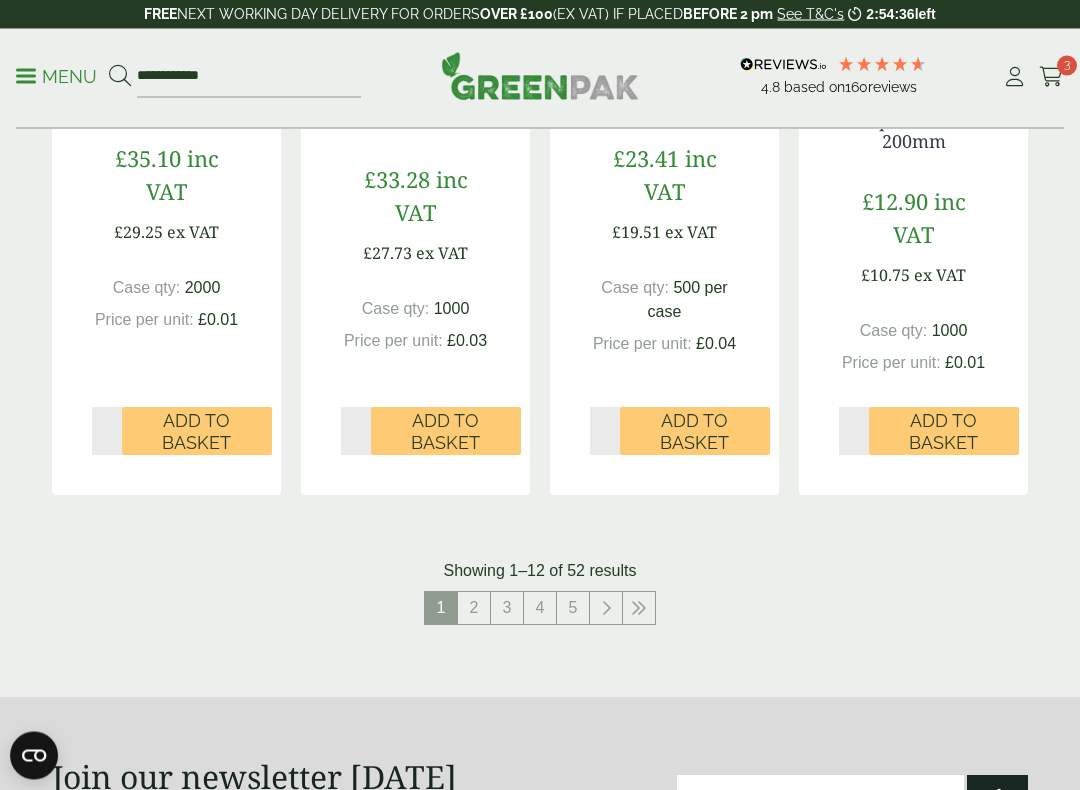 click on "2" at bounding box center (474, 609) 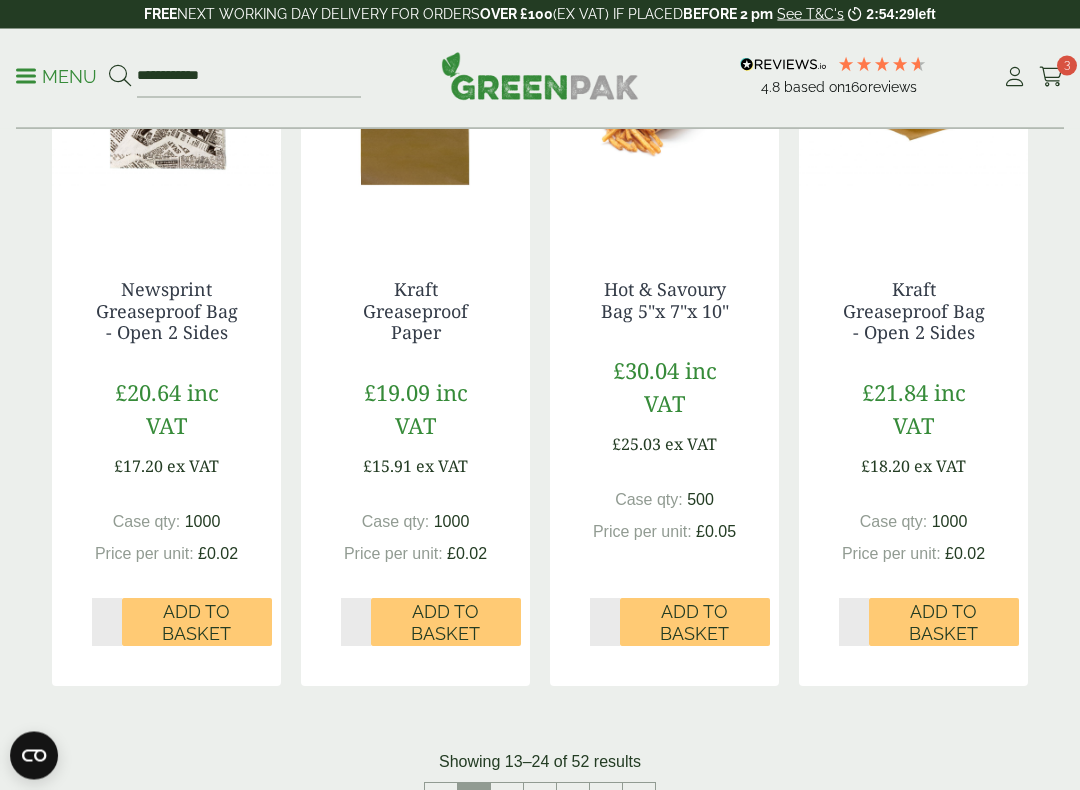 scroll, scrollTop: 2608, scrollLeft: 0, axis: vertical 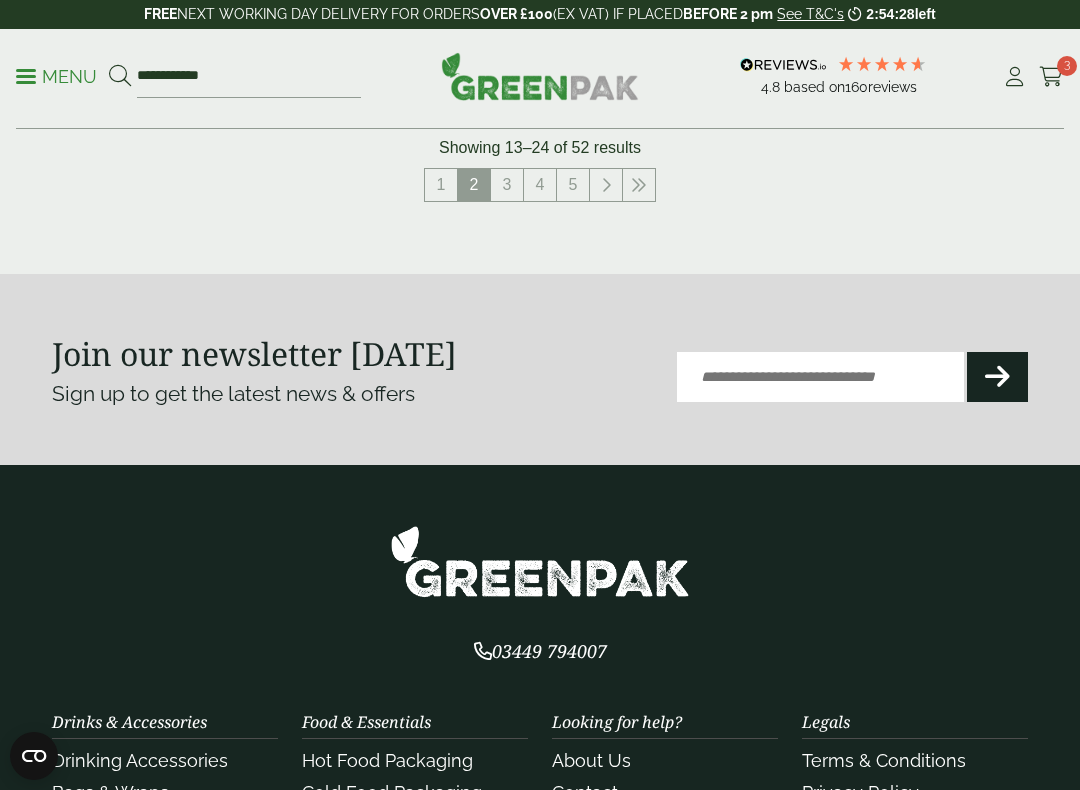 click on "3" at bounding box center (507, 185) 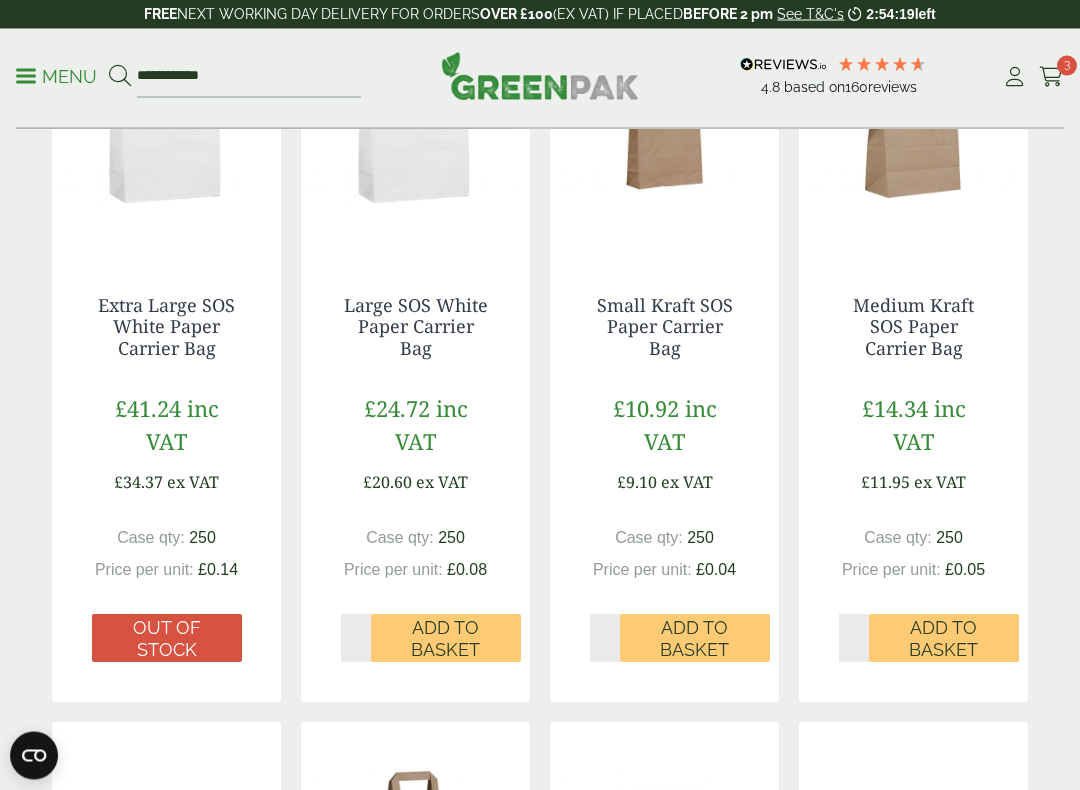 scroll, scrollTop: 1240, scrollLeft: 0, axis: vertical 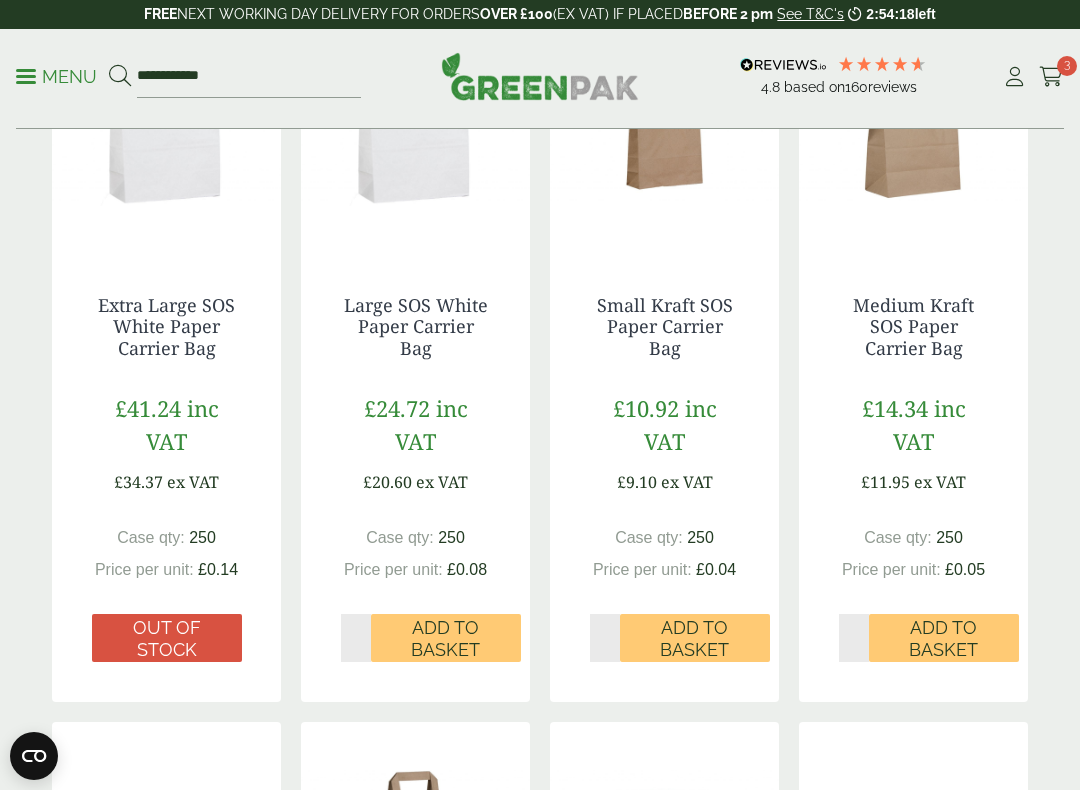 click on "Add to Basket" at bounding box center (944, 638) 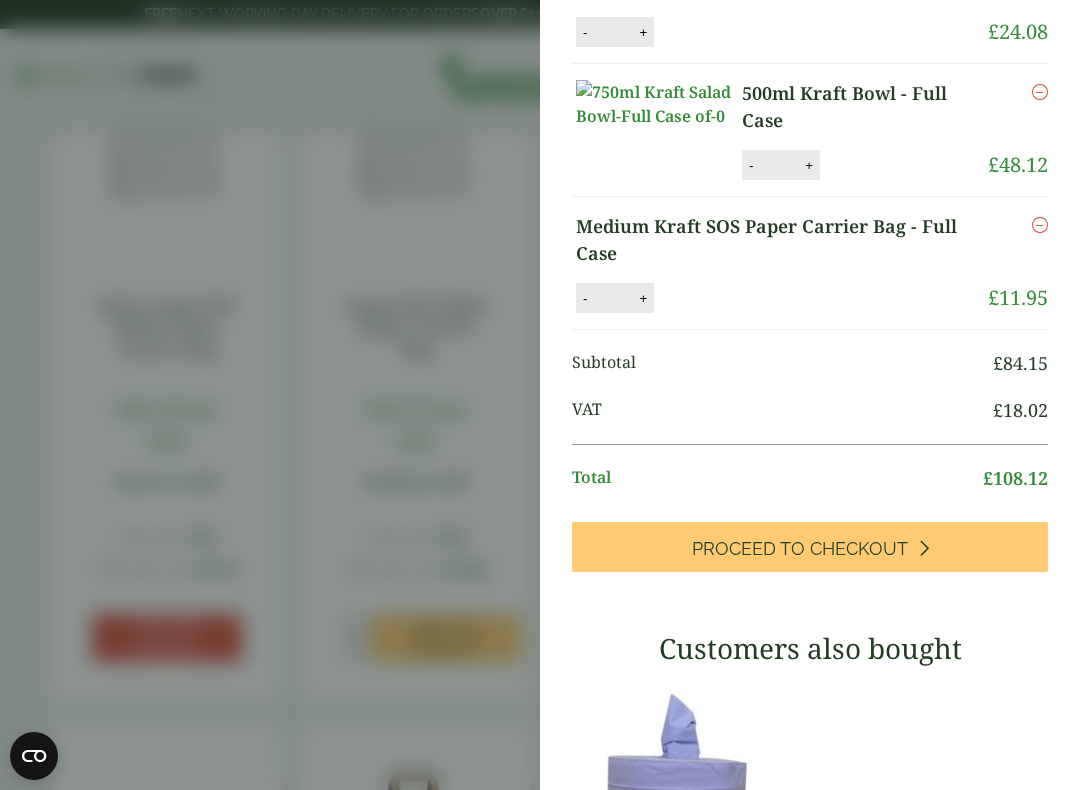 scroll, scrollTop: 455, scrollLeft: 0, axis: vertical 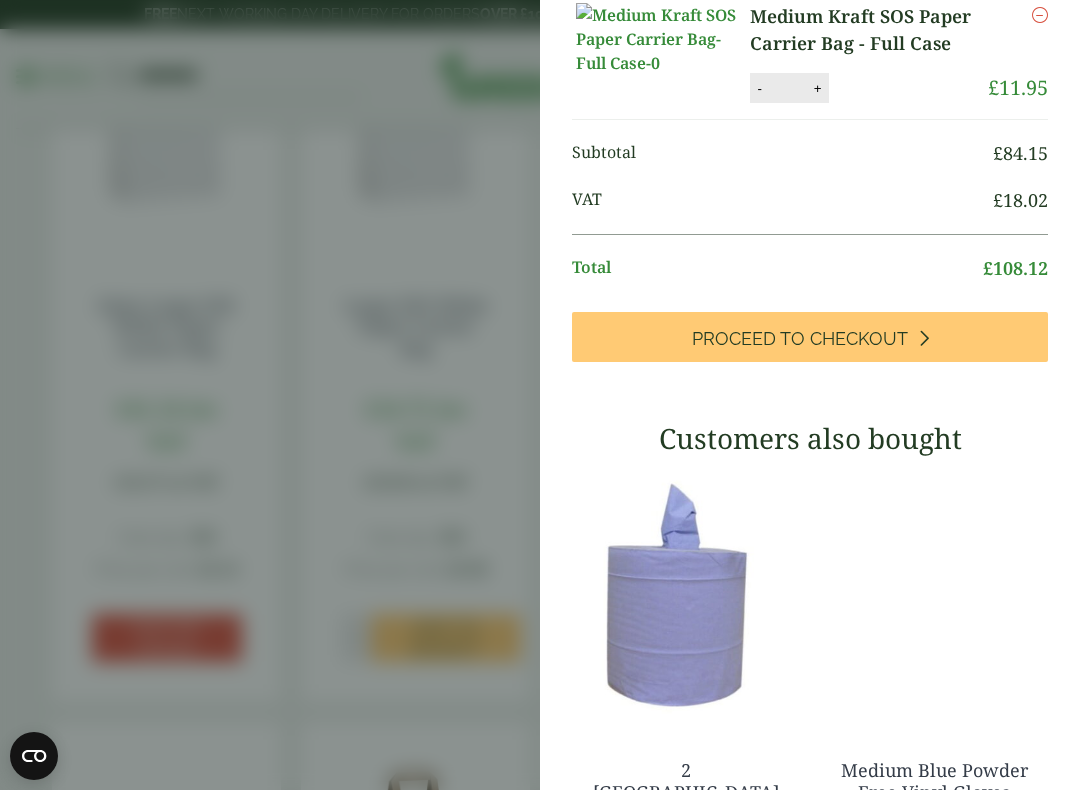 click on "Proceed to Checkout" at bounding box center (810, 337) 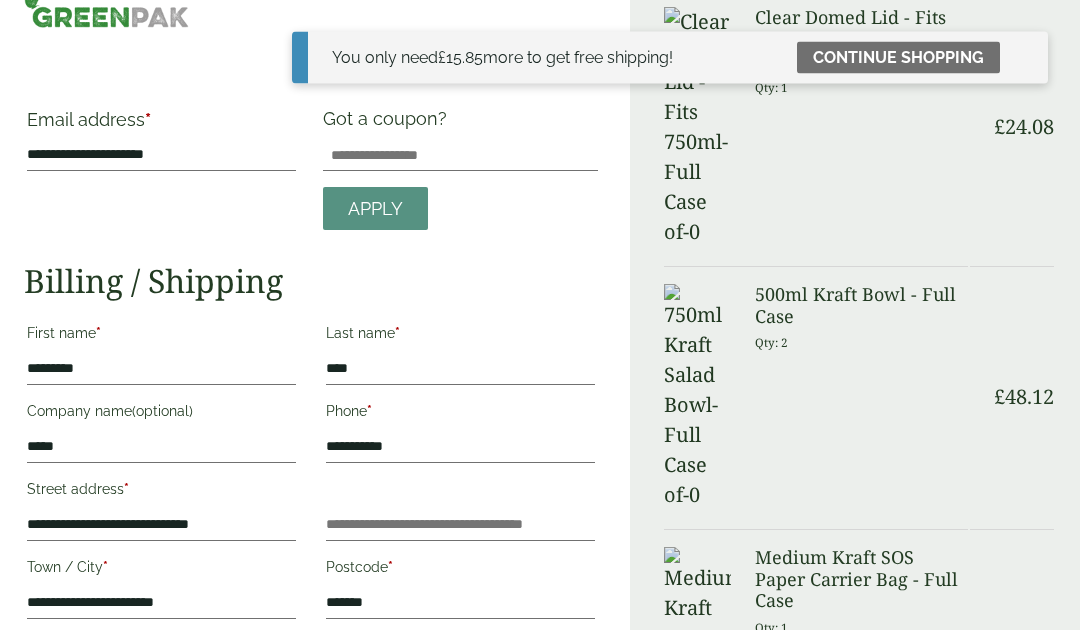 scroll, scrollTop: 0, scrollLeft: 0, axis: both 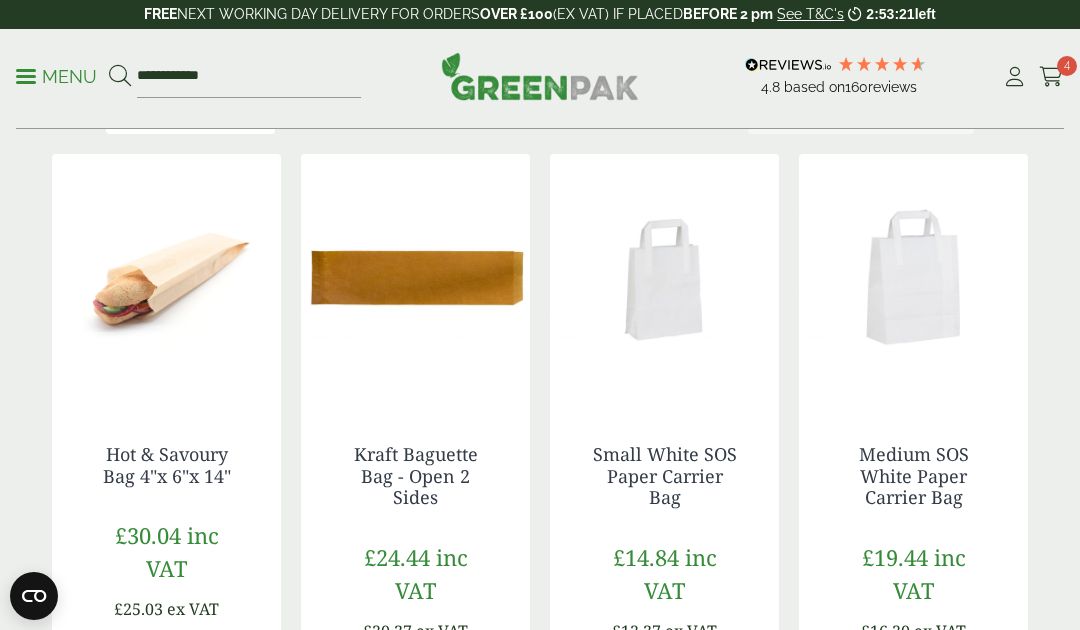 click on "**********" at bounding box center [540, 79] 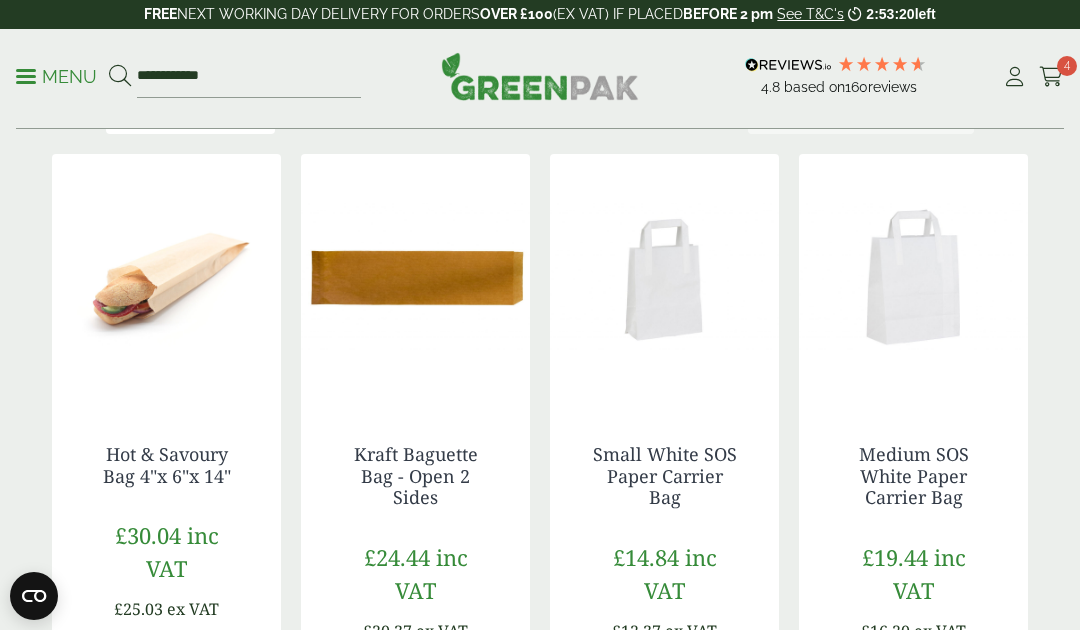click on "Menu" at bounding box center [56, 77] 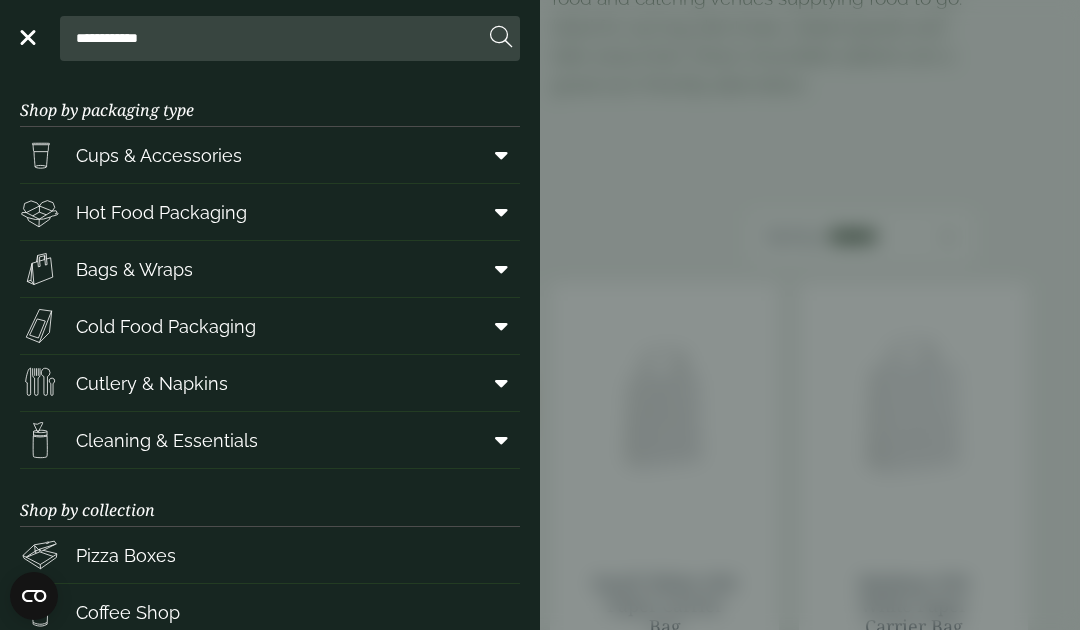 click on "Cleaning & Essentials" at bounding box center [270, 440] 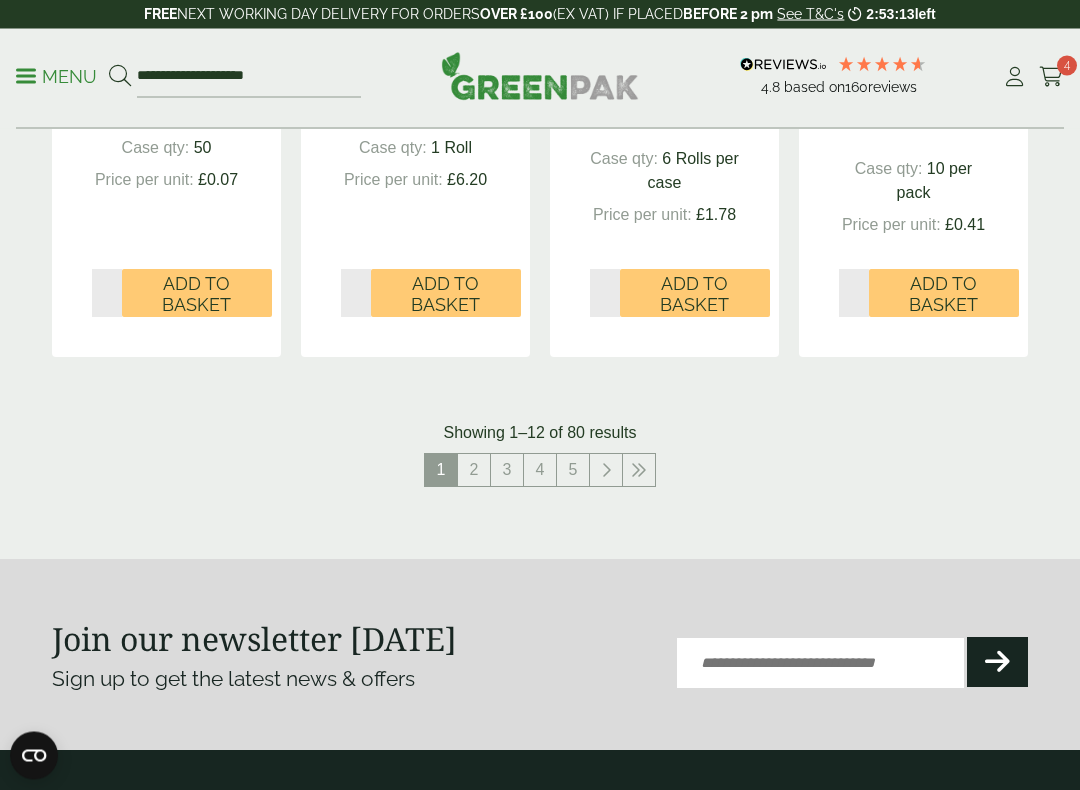 scroll, scrollTop: 2325, scrollLeft: 0, axis: vertical 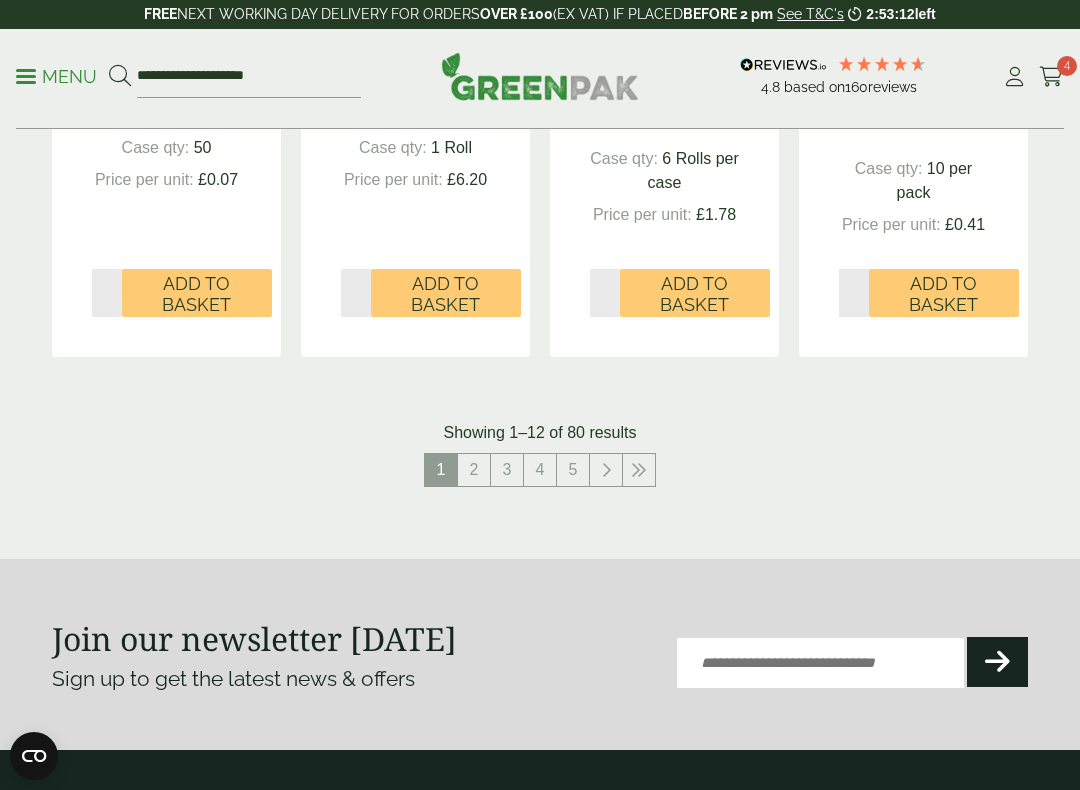 click on "2" at bounding box center (474, 470) 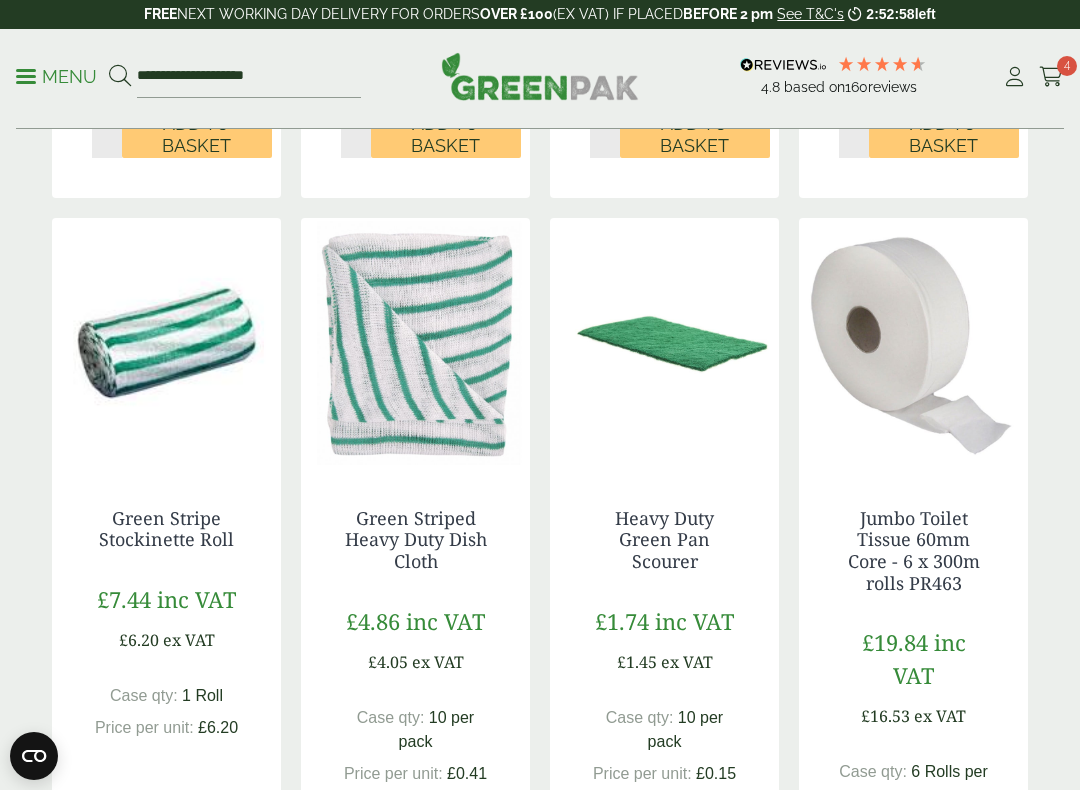 scroll, scrollTop: 2295, scrollLeft: 0, axis: vertical 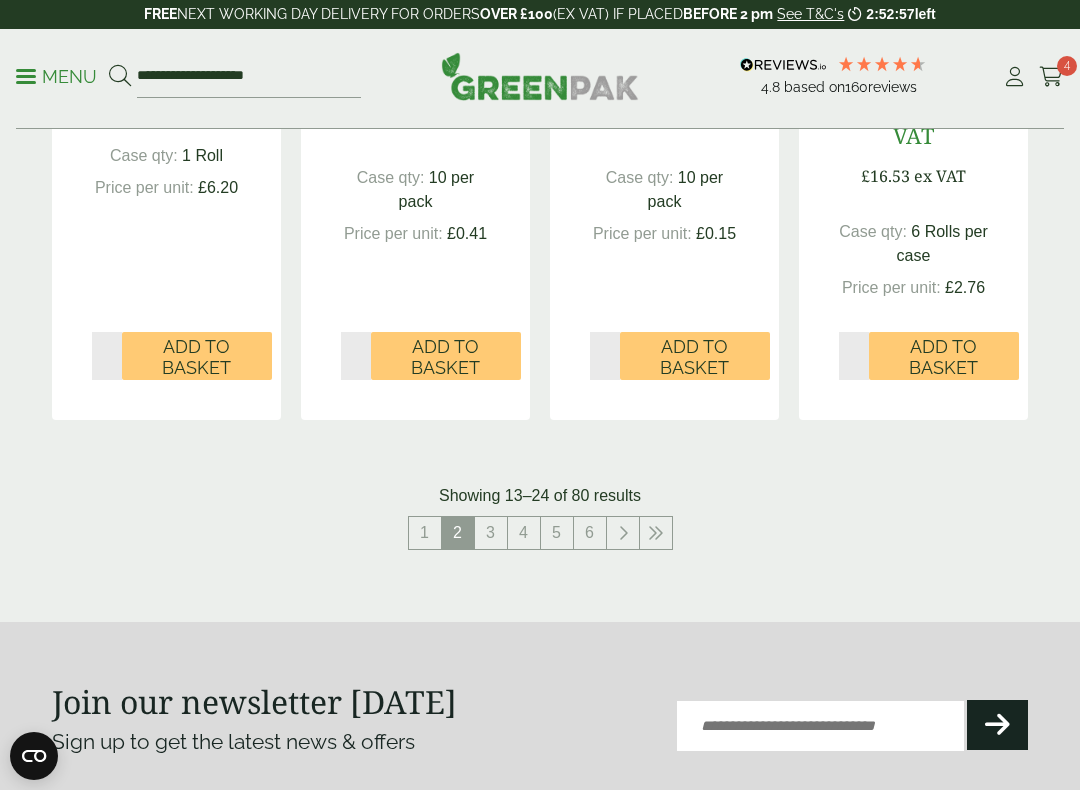 click on "3" at bounding box center (491, 533) 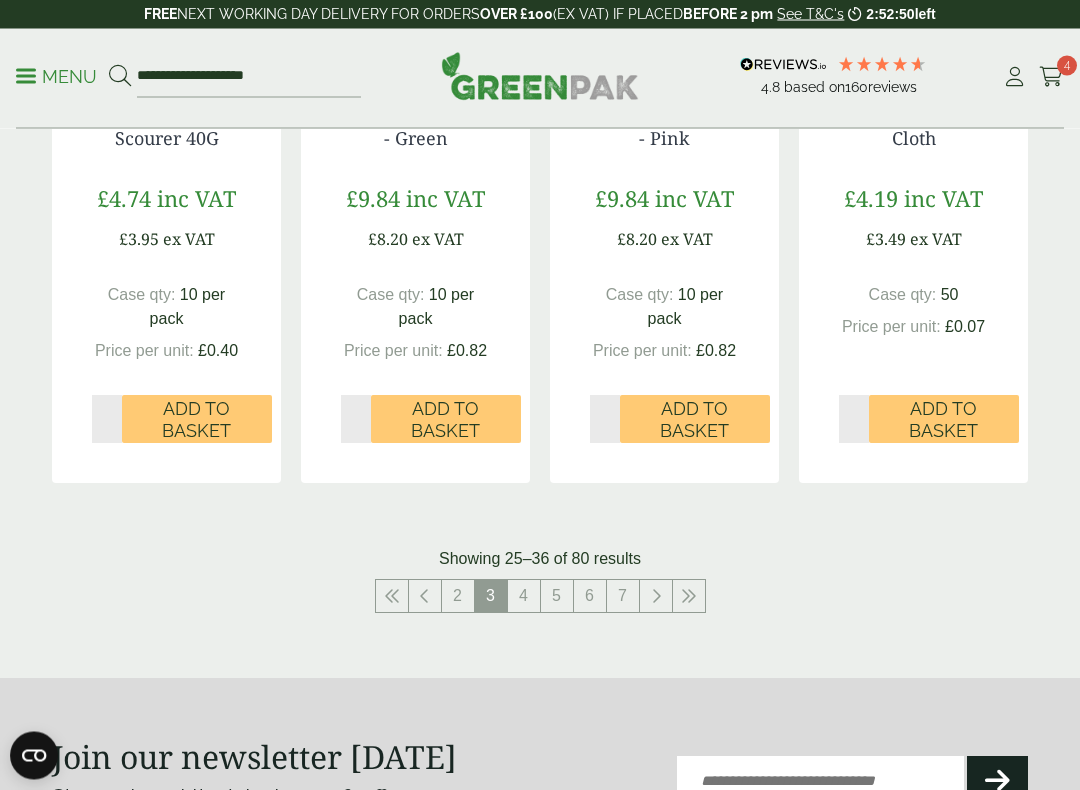 scroll, scrollTop: 2181, scrollLeft: 0, axis: vertical 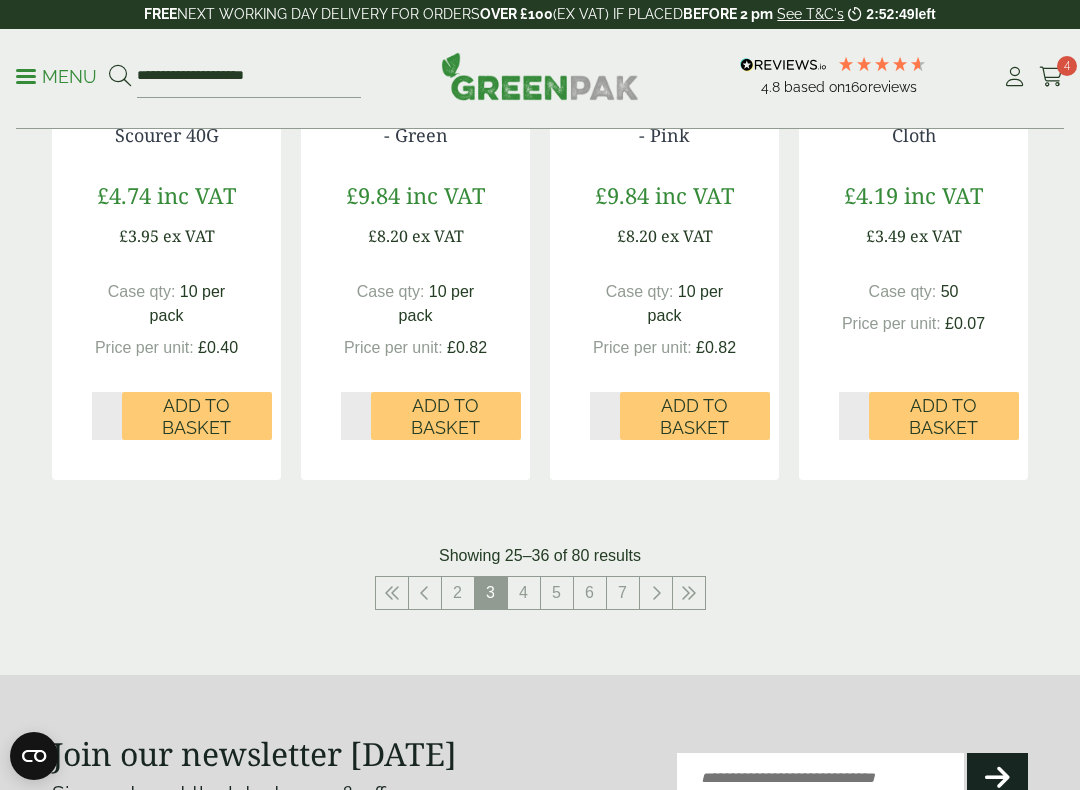 click on "4" at bounding box center (524, 593) 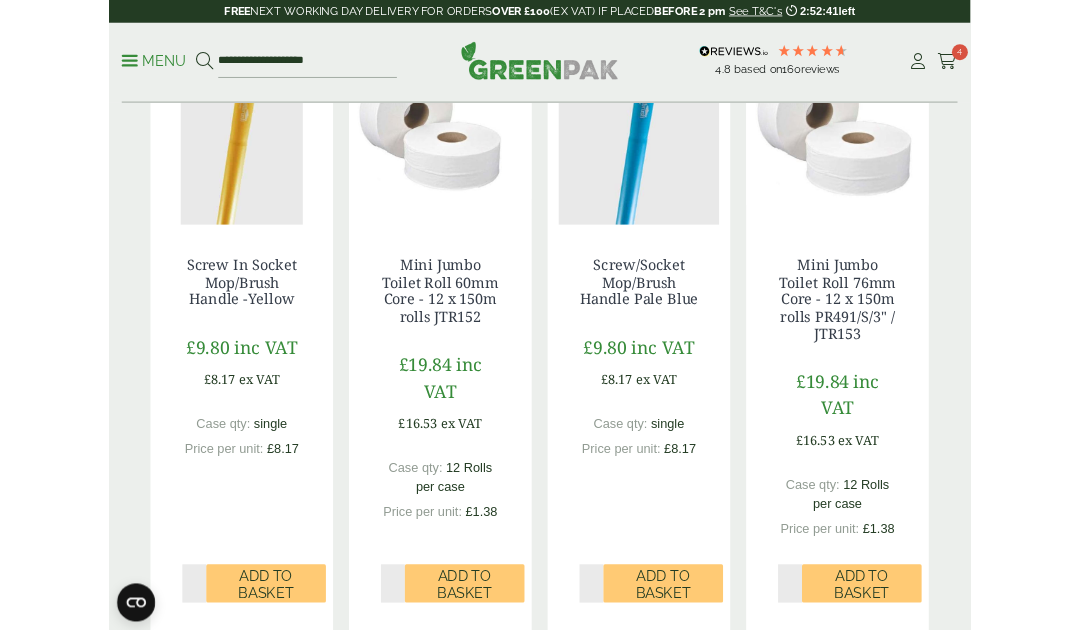 scroll, scrollTop: 2294, scrollLeft: 0, axis: vertical 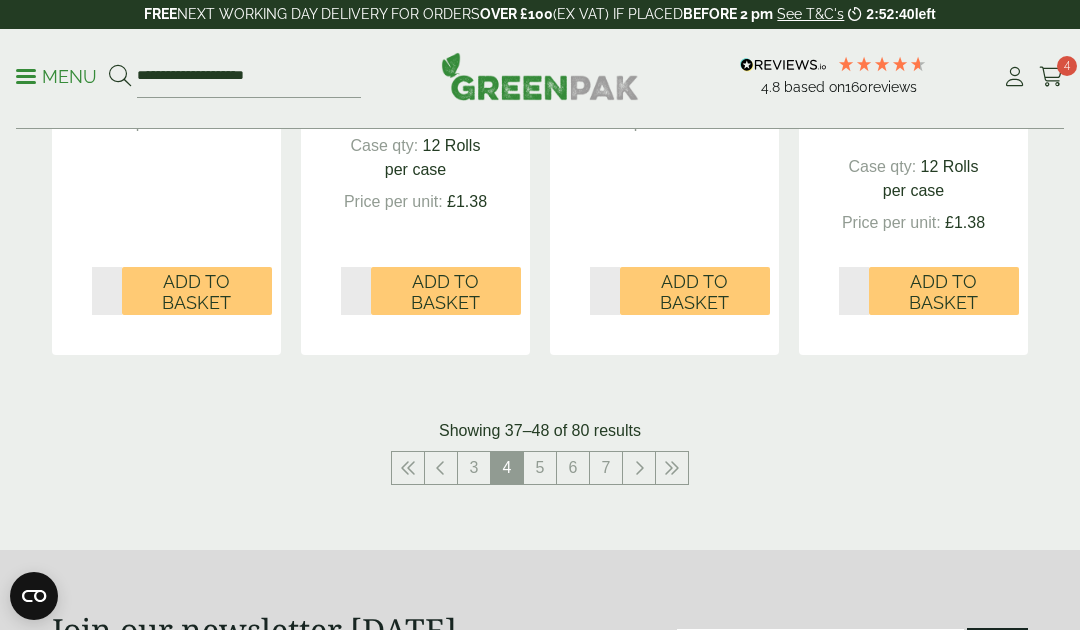 click on "5" at bounding box center (540, 468) 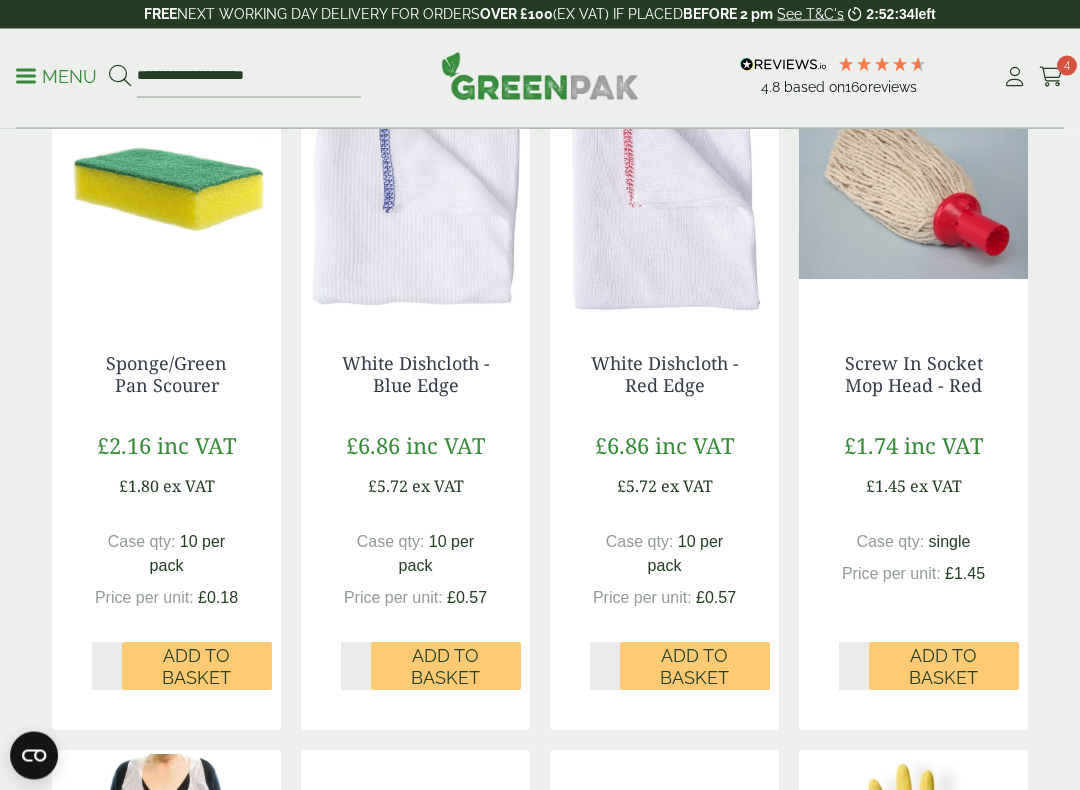 scroll, scrollTop: 1145, scrollLeft: 0, axis: vertical 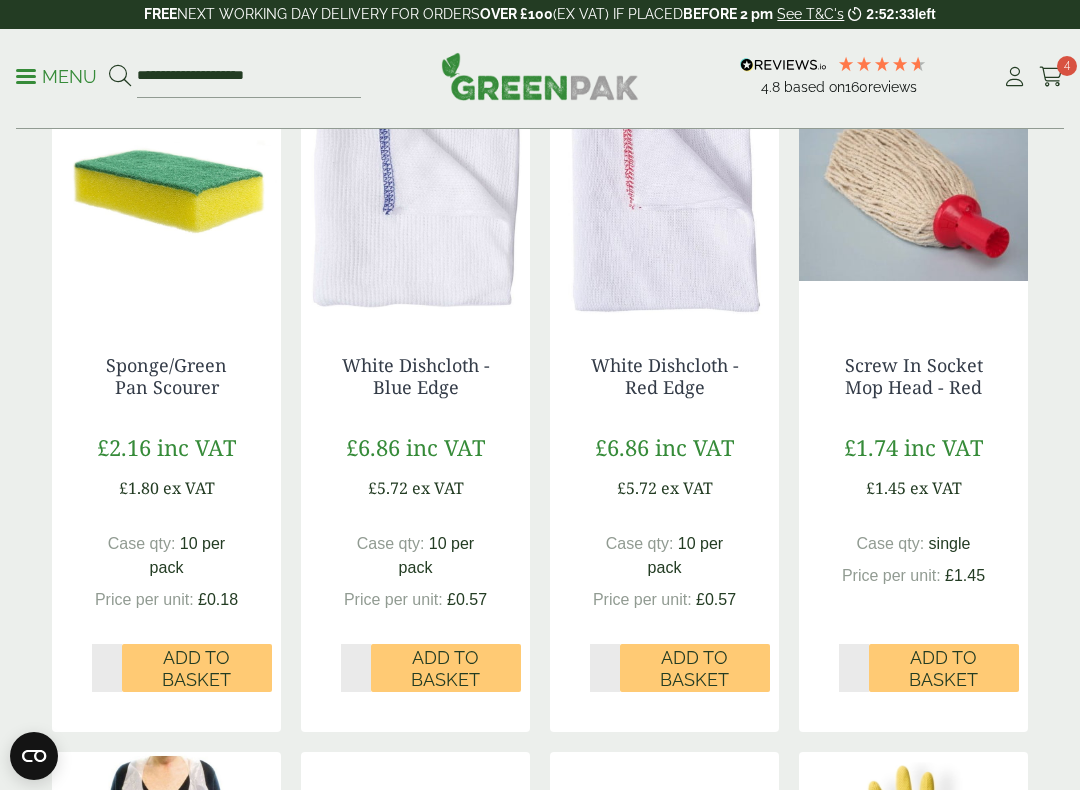 click on "Add to Basket" at bounding box center [197, 668] 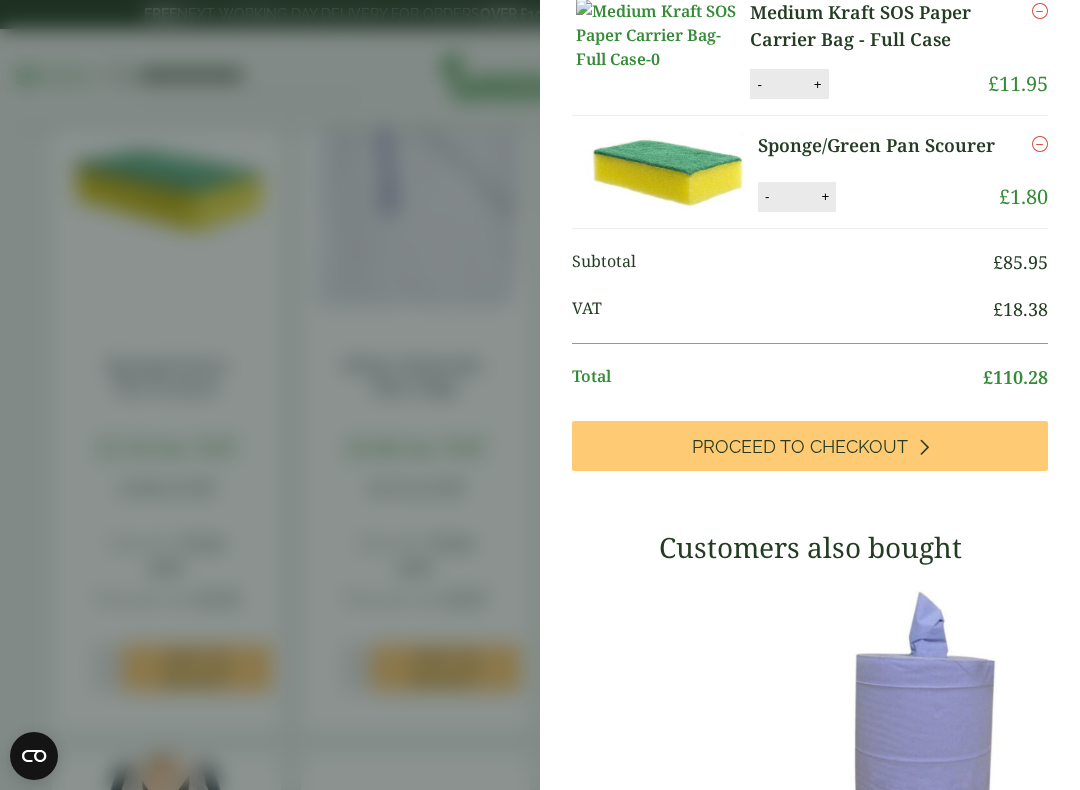 scroll, scrollTop: 409, scrollLeft: 0, axis: vertical 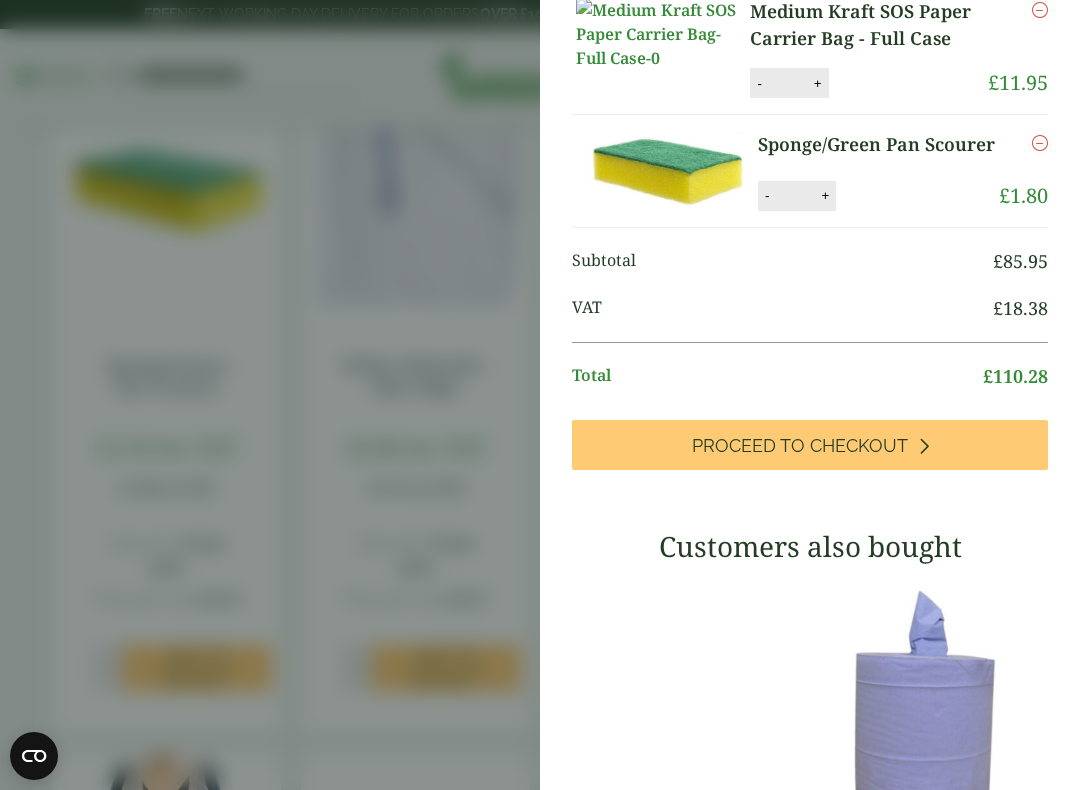 click on "Proceed to Checkout" at bounding box center [810, 445] 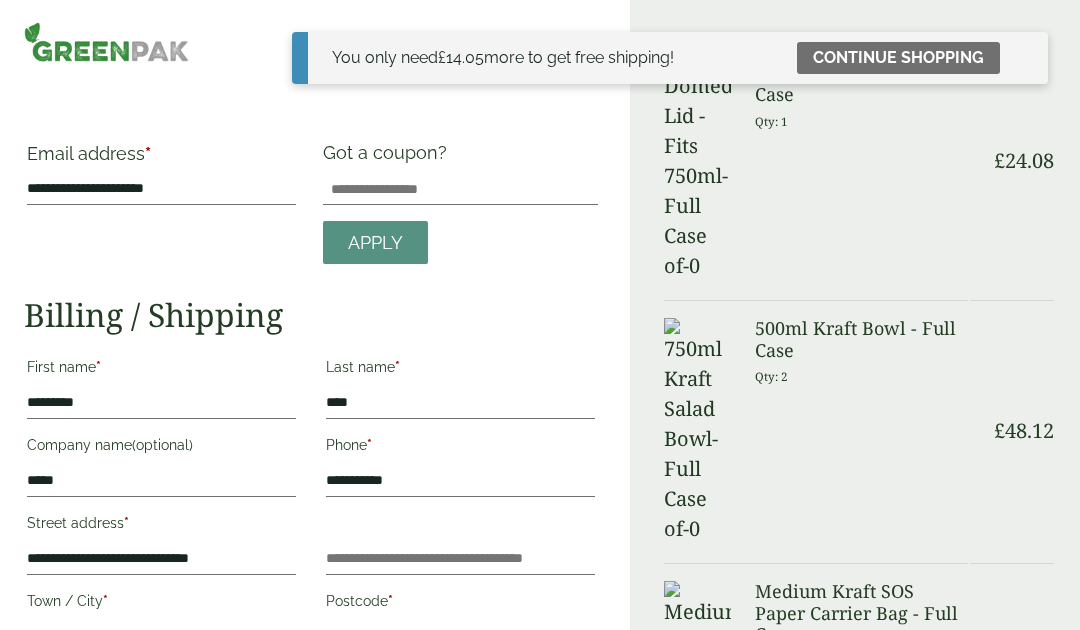 scroll, scrollTop: 0, scrollLeft: 0, axis: both 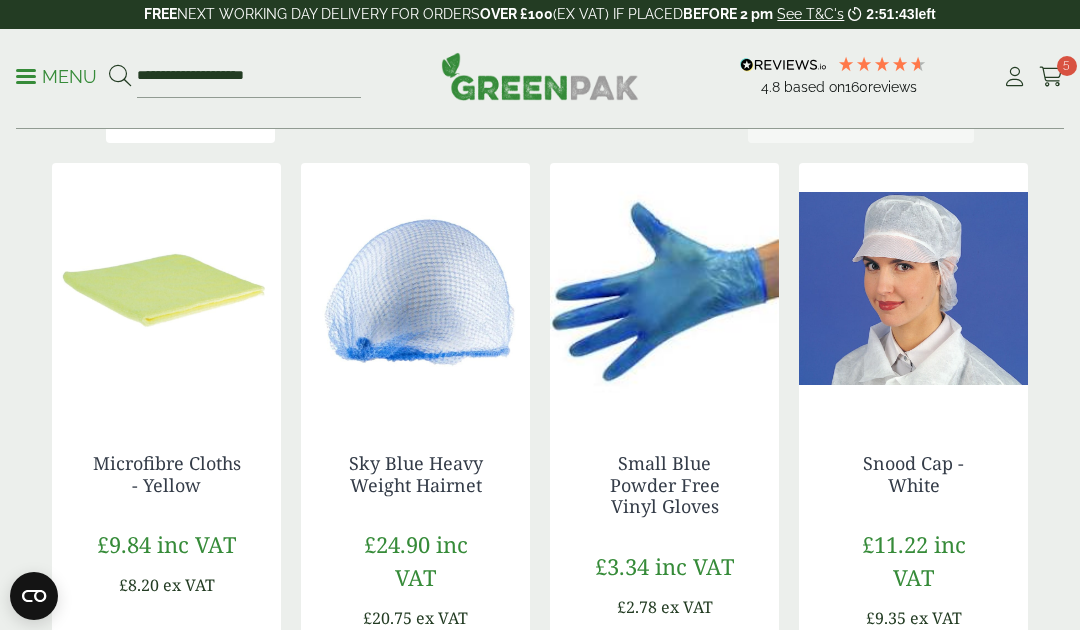 click on "Menu" at bounding box center (56, 77) 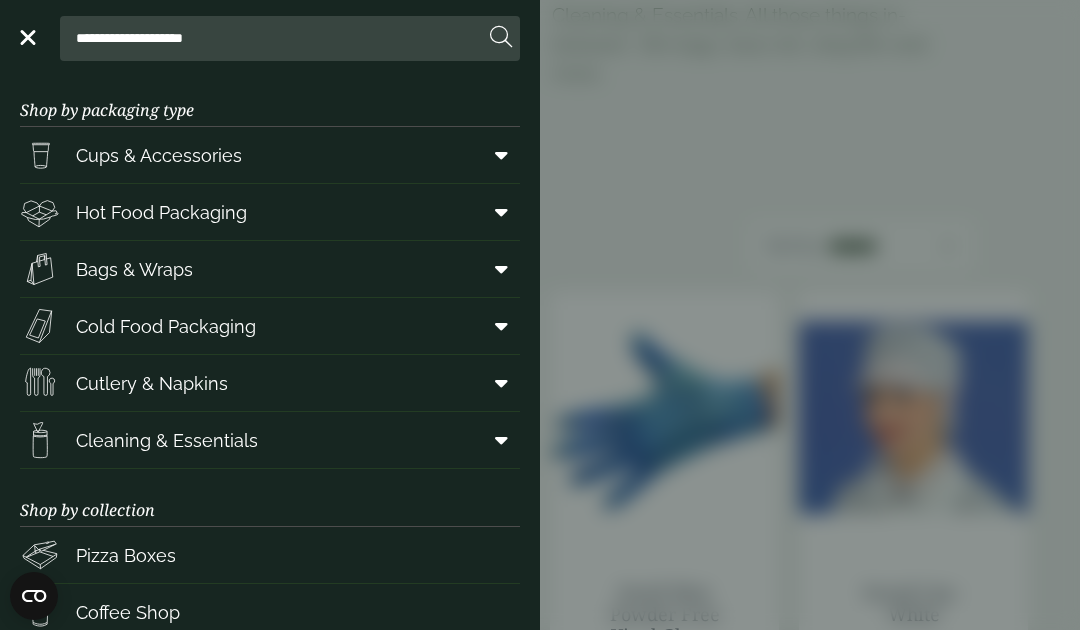 click on "Cutlery & Napkins" at bounding box center [270, 383] 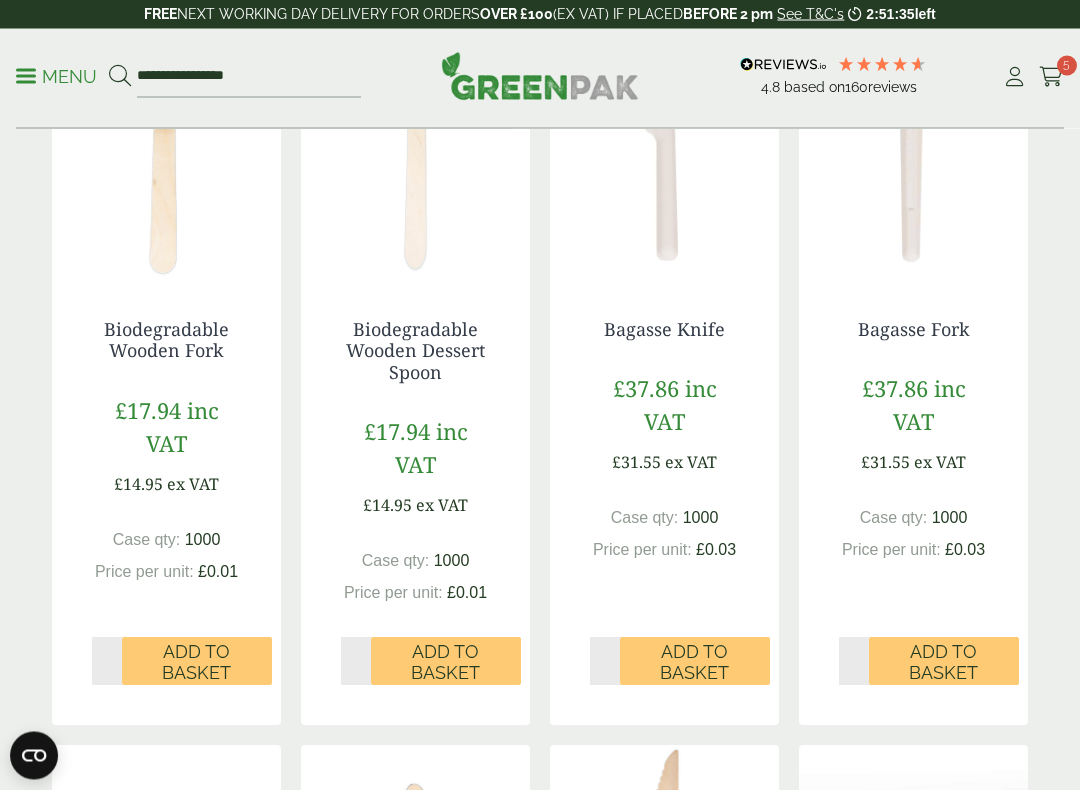 scroll, scrollTop: 553, scrollLeft: 0, axis: vertical 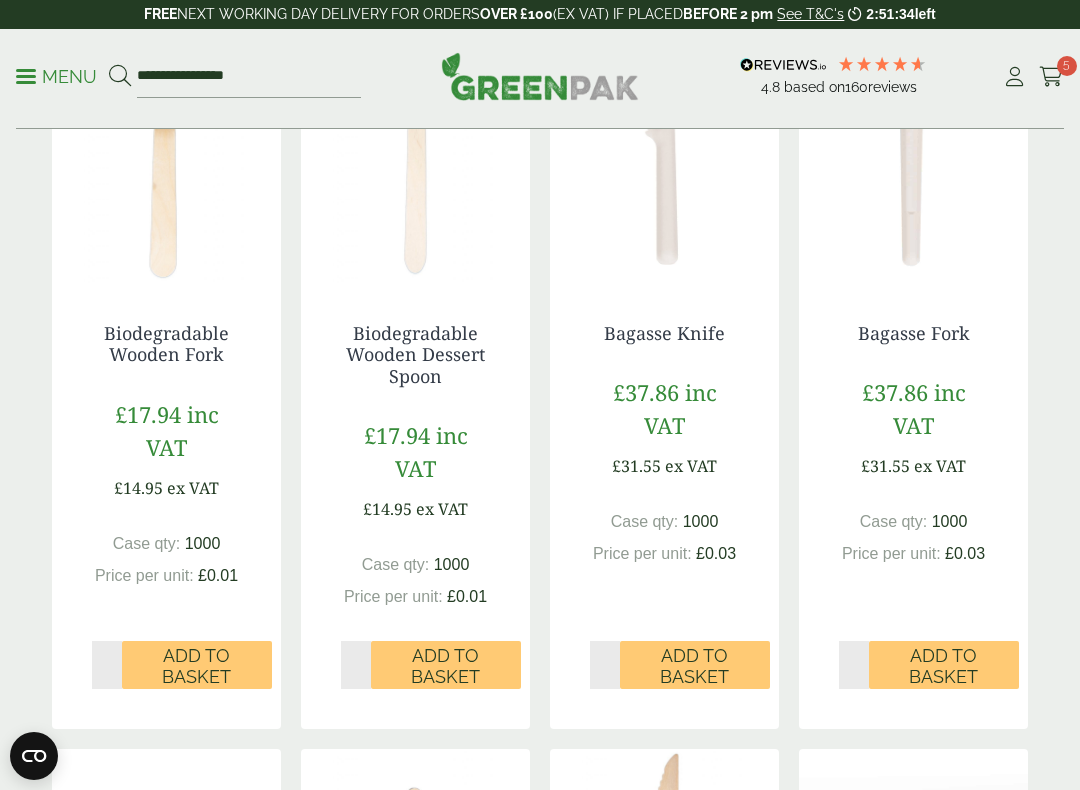 click on "Add to Basket" at bounding box center [197, 666] 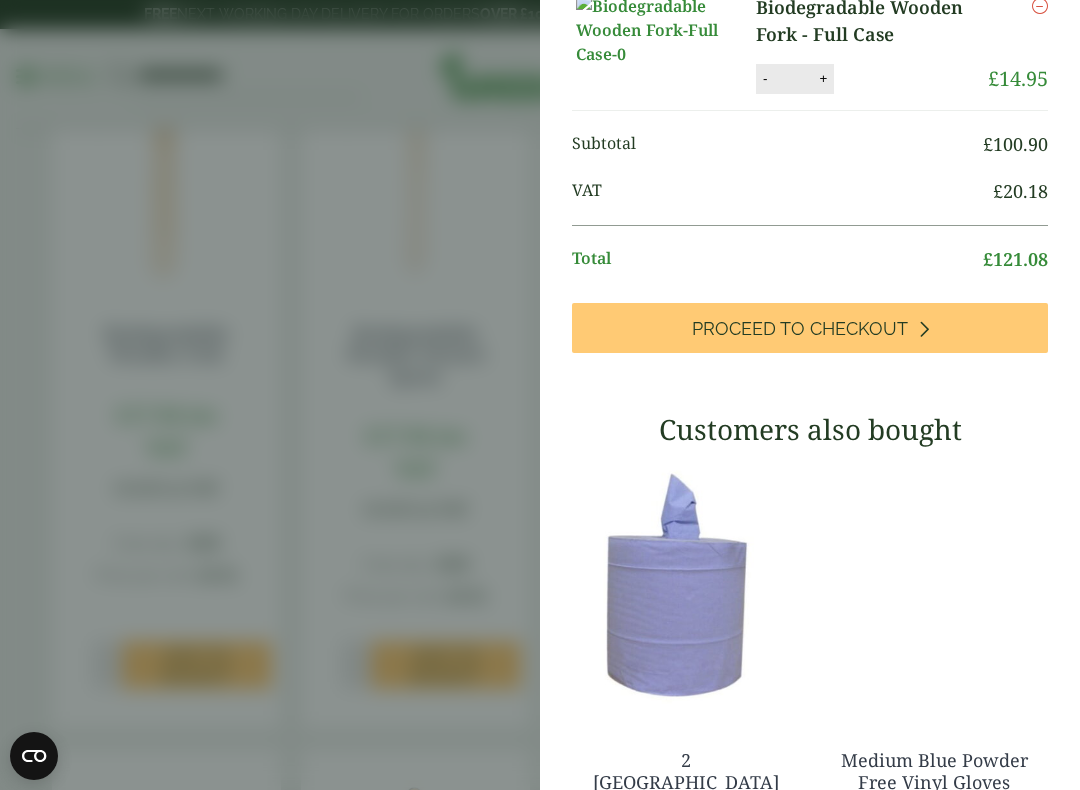 scroll, scrollTop: 680, scrollLeft: 0, axis: vertical 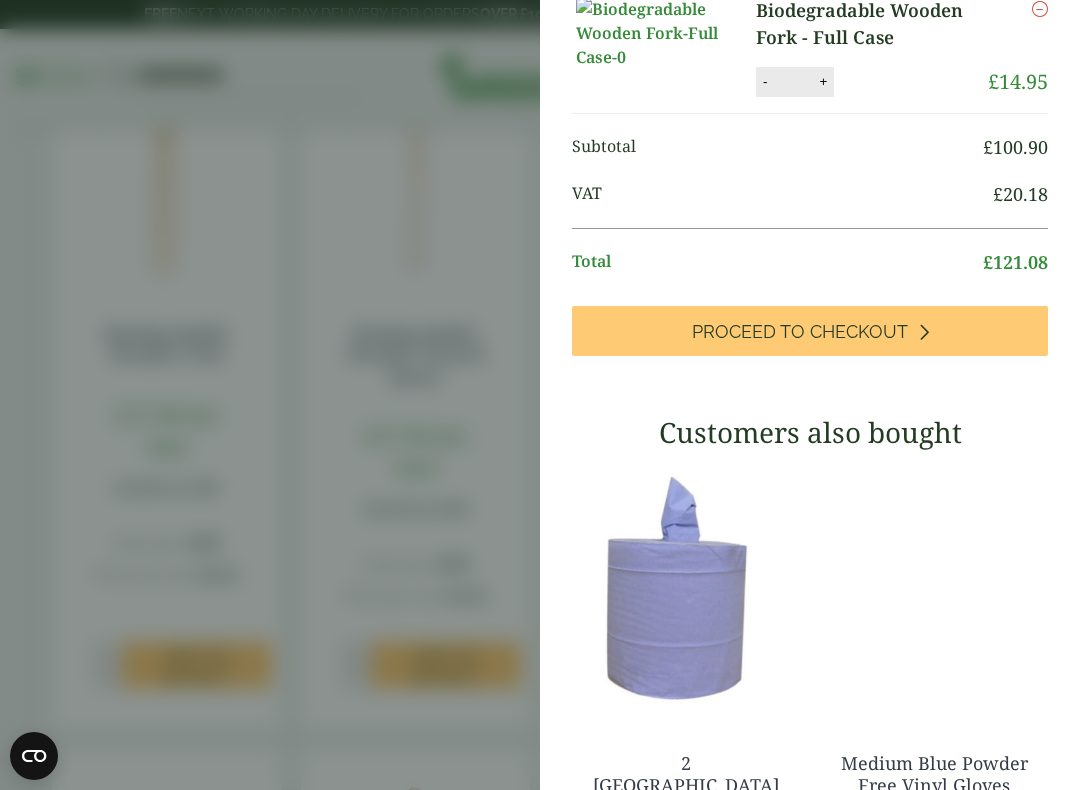 click on "Proceed to Checkout" at bounding box center [810, 331] 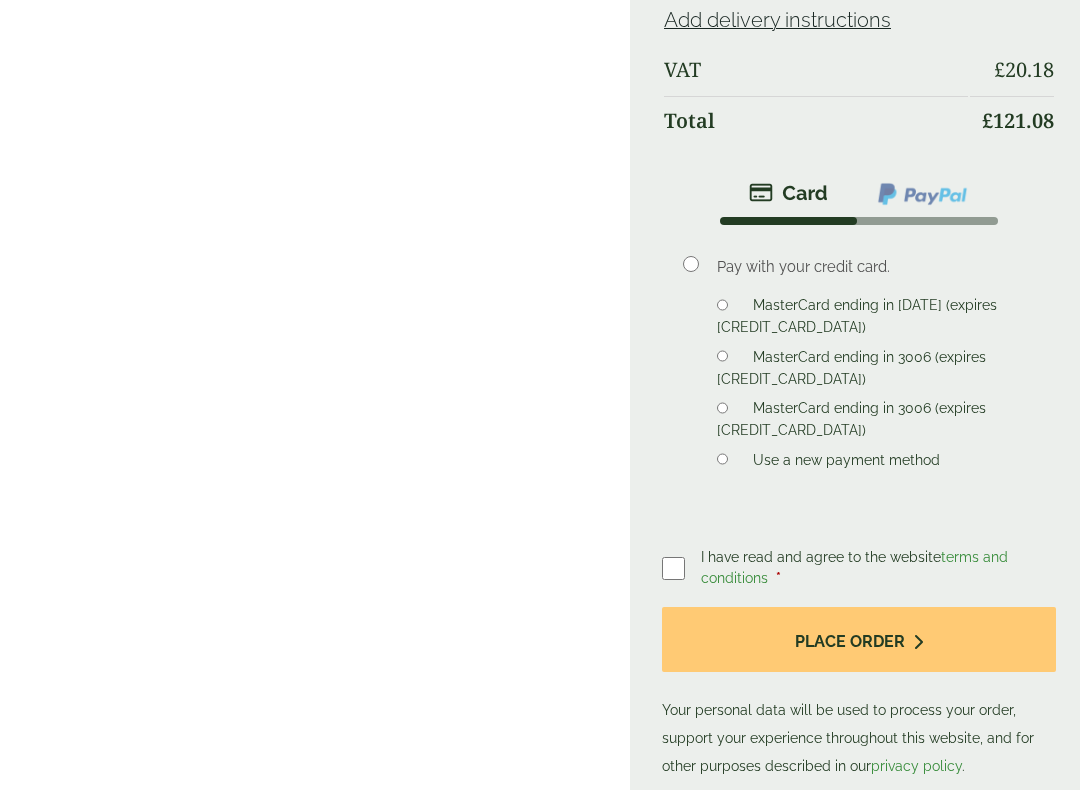 scroll, scrollTop: 936, scrollLeft: 0, axis: vertical 